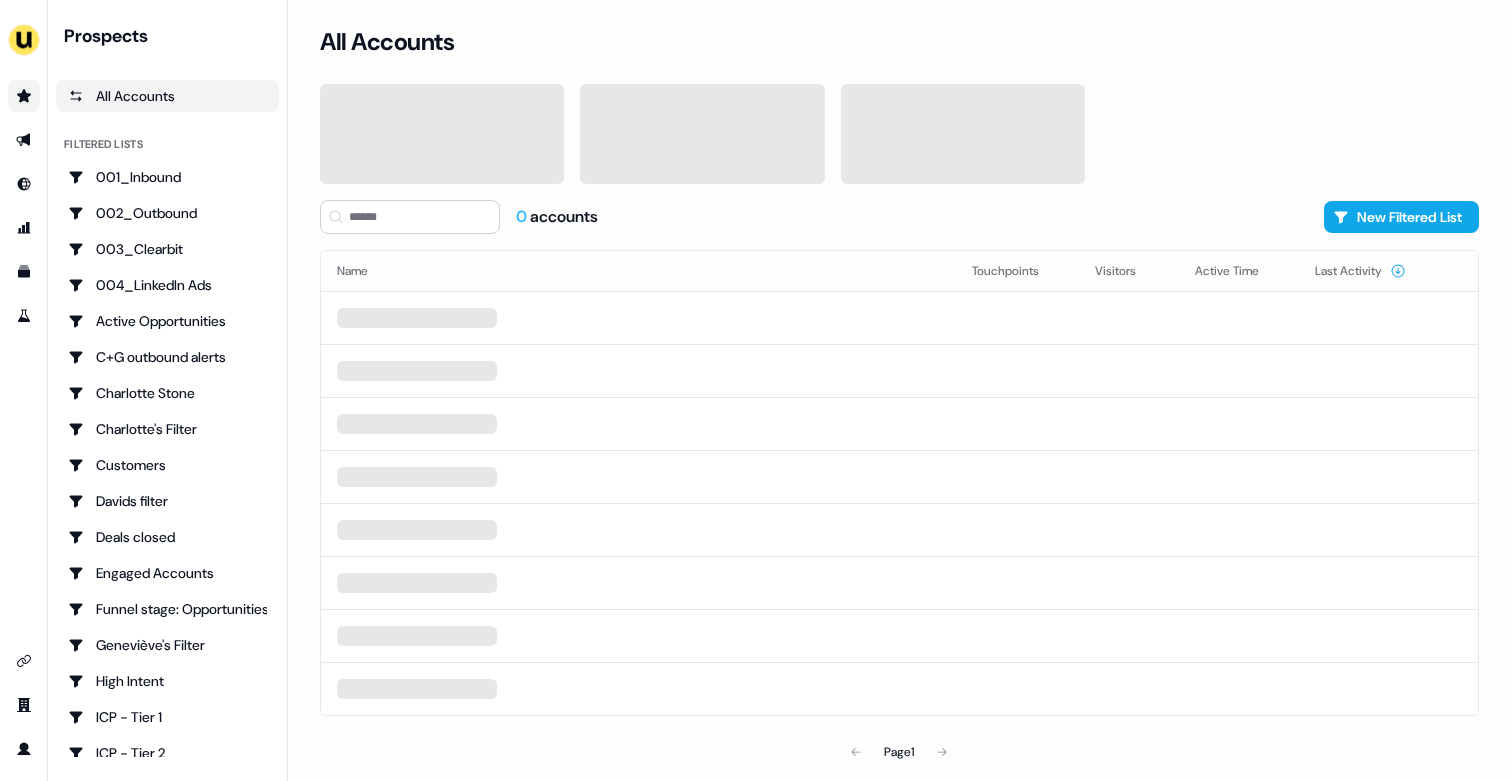 scroll, scrollTop: 0, scrollLeft: 0, axis: both 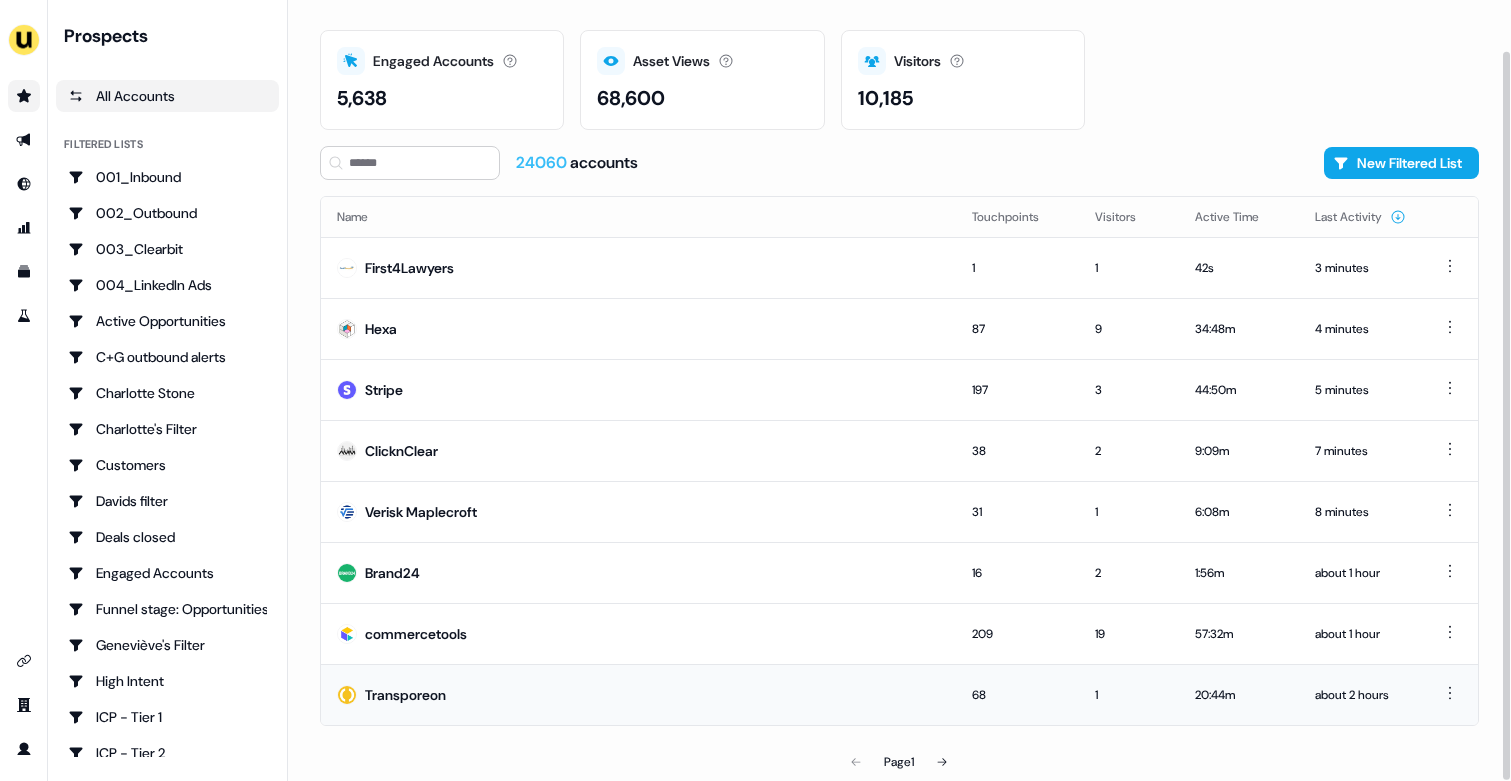 click on "Transporeon" at bounding box center [638, 694] 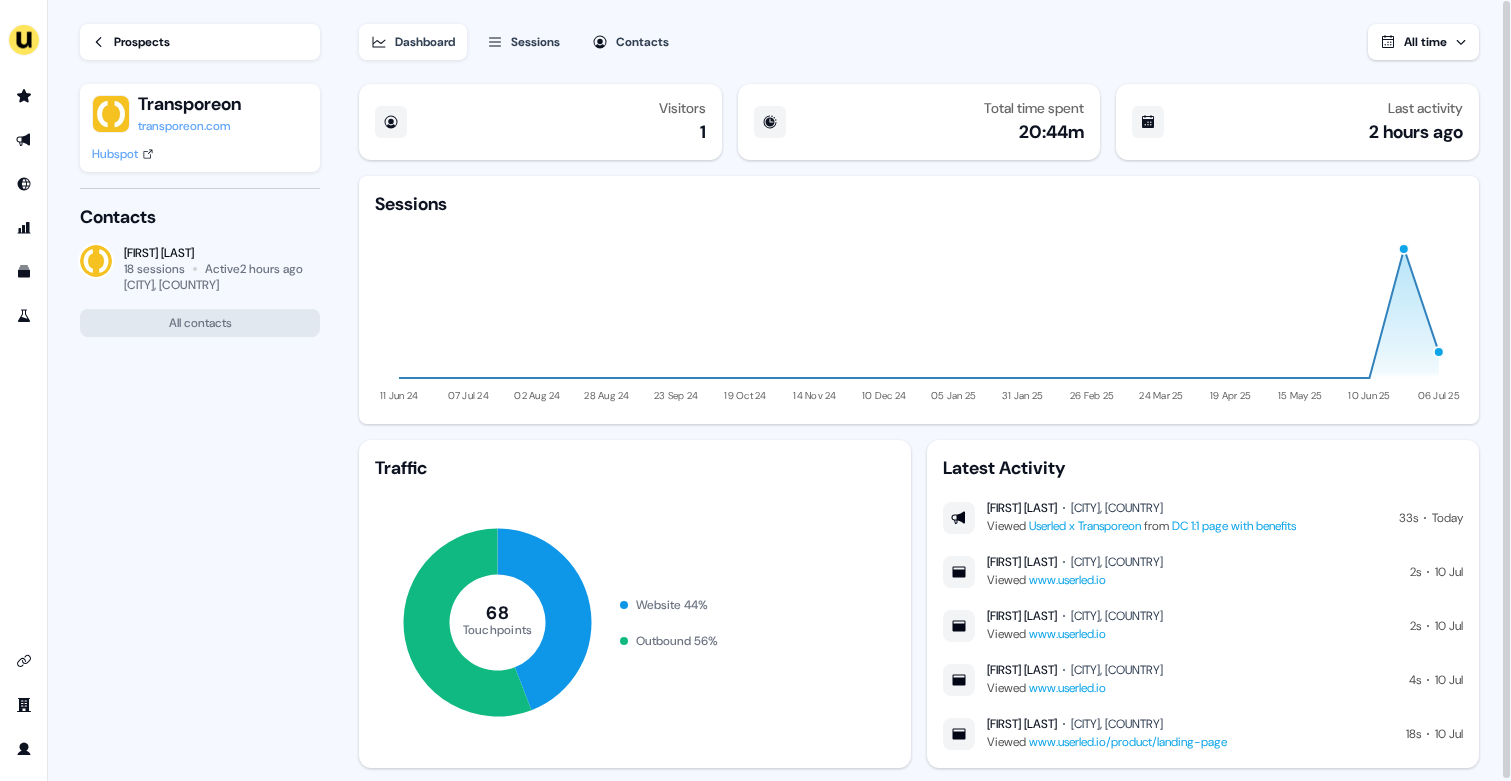 click 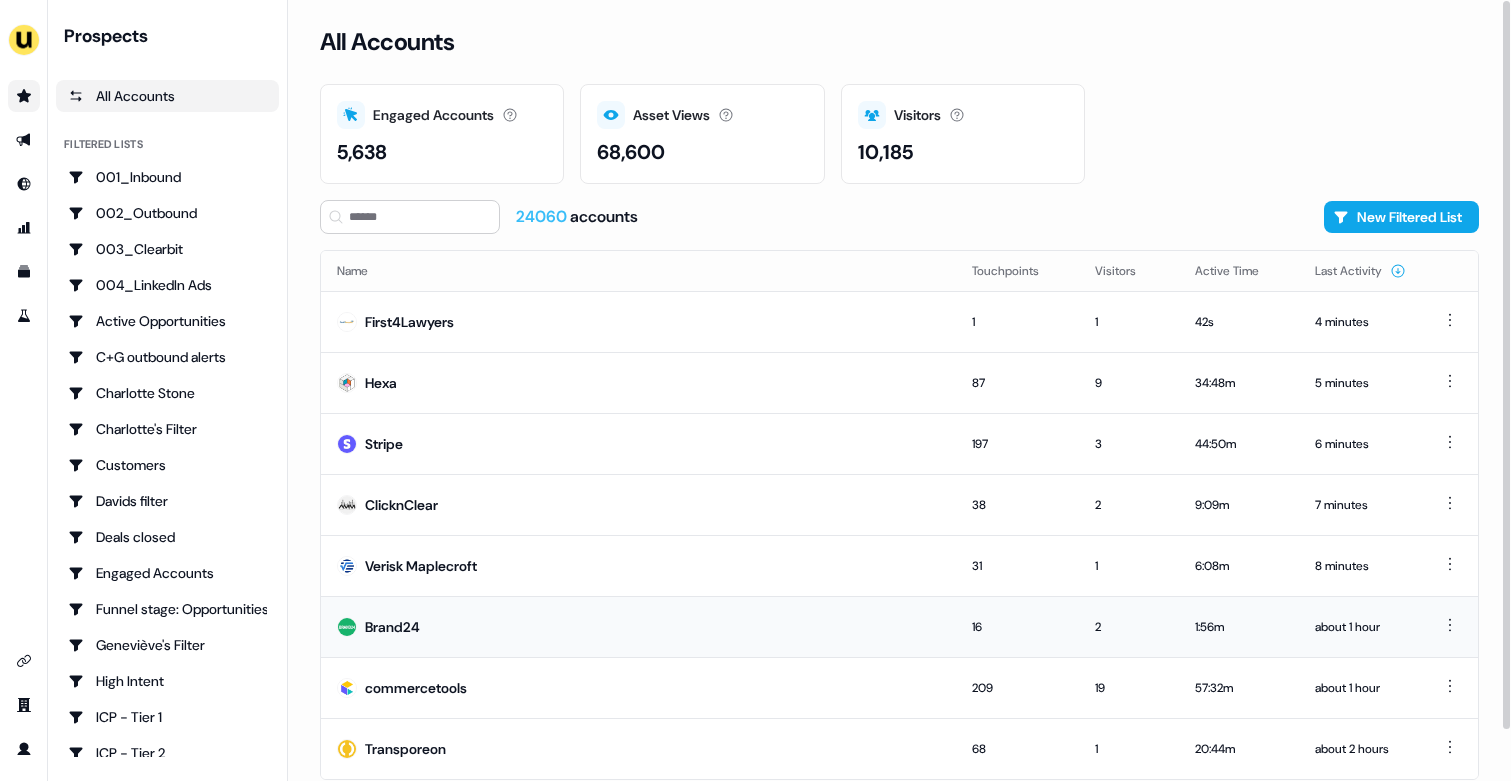 scroll, scrollTop: 54, scrollLeft: 0, axis: vertical 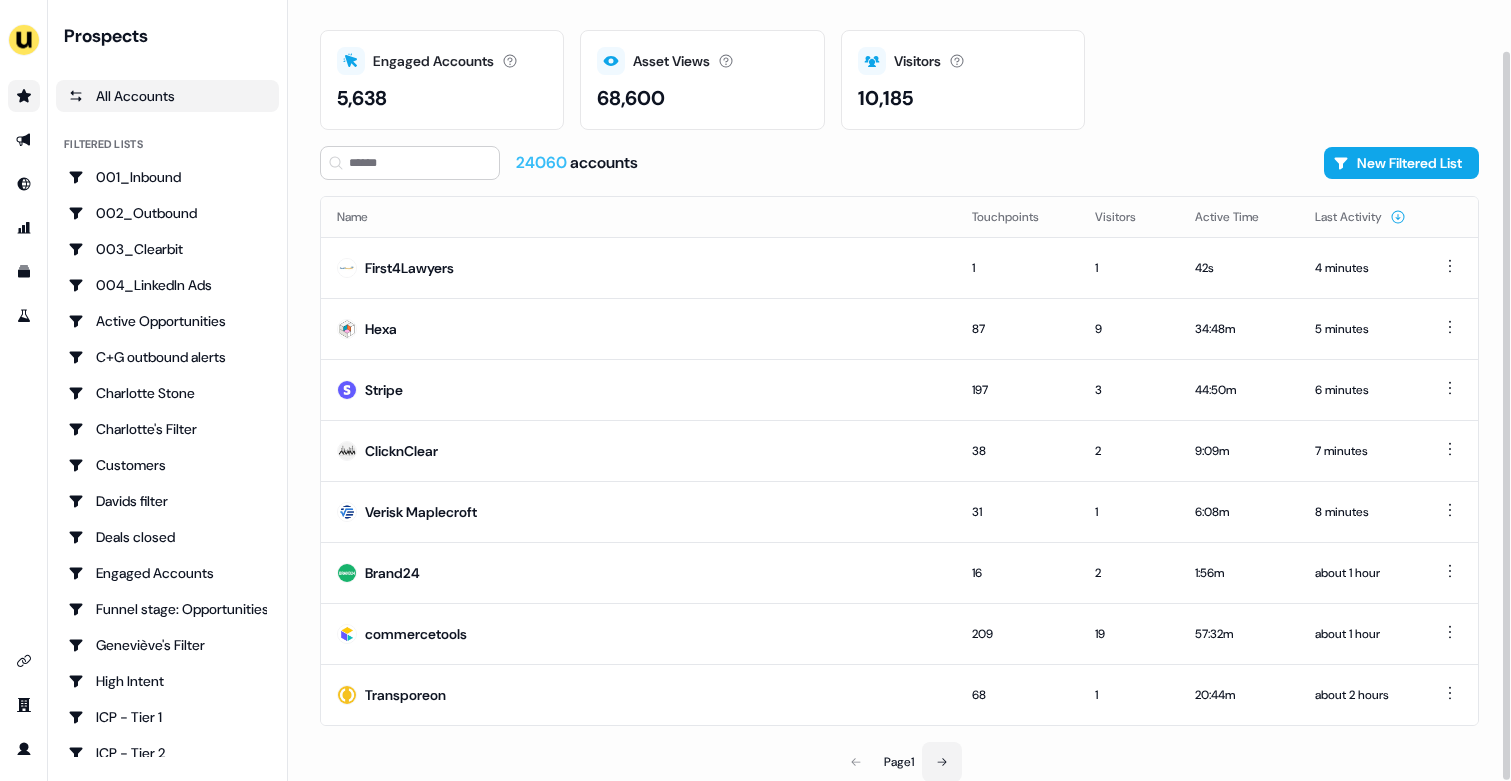 click at bounding box center [942, 762] 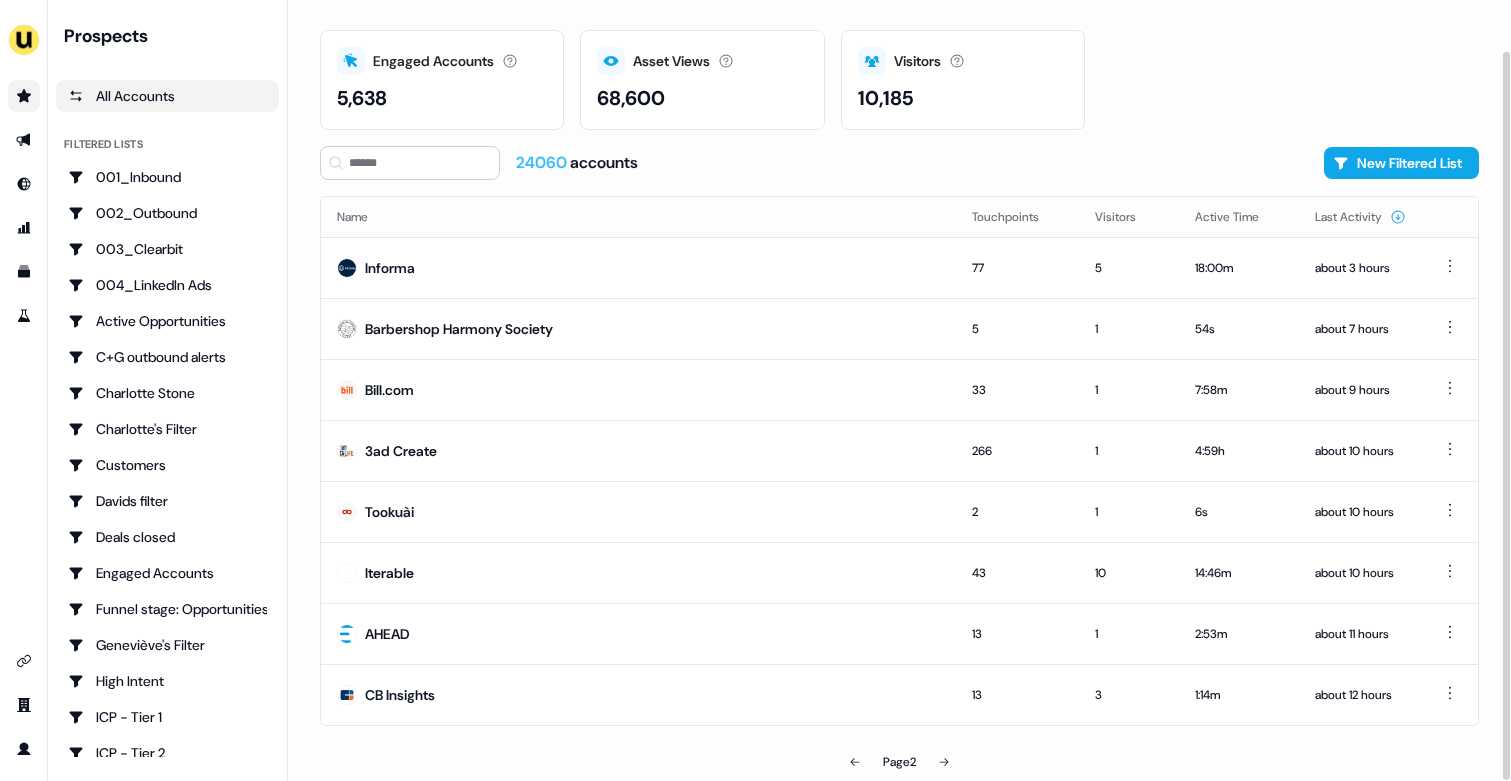 scroll, scrollTop: 49, scrollLeft: 0, axis: vertical 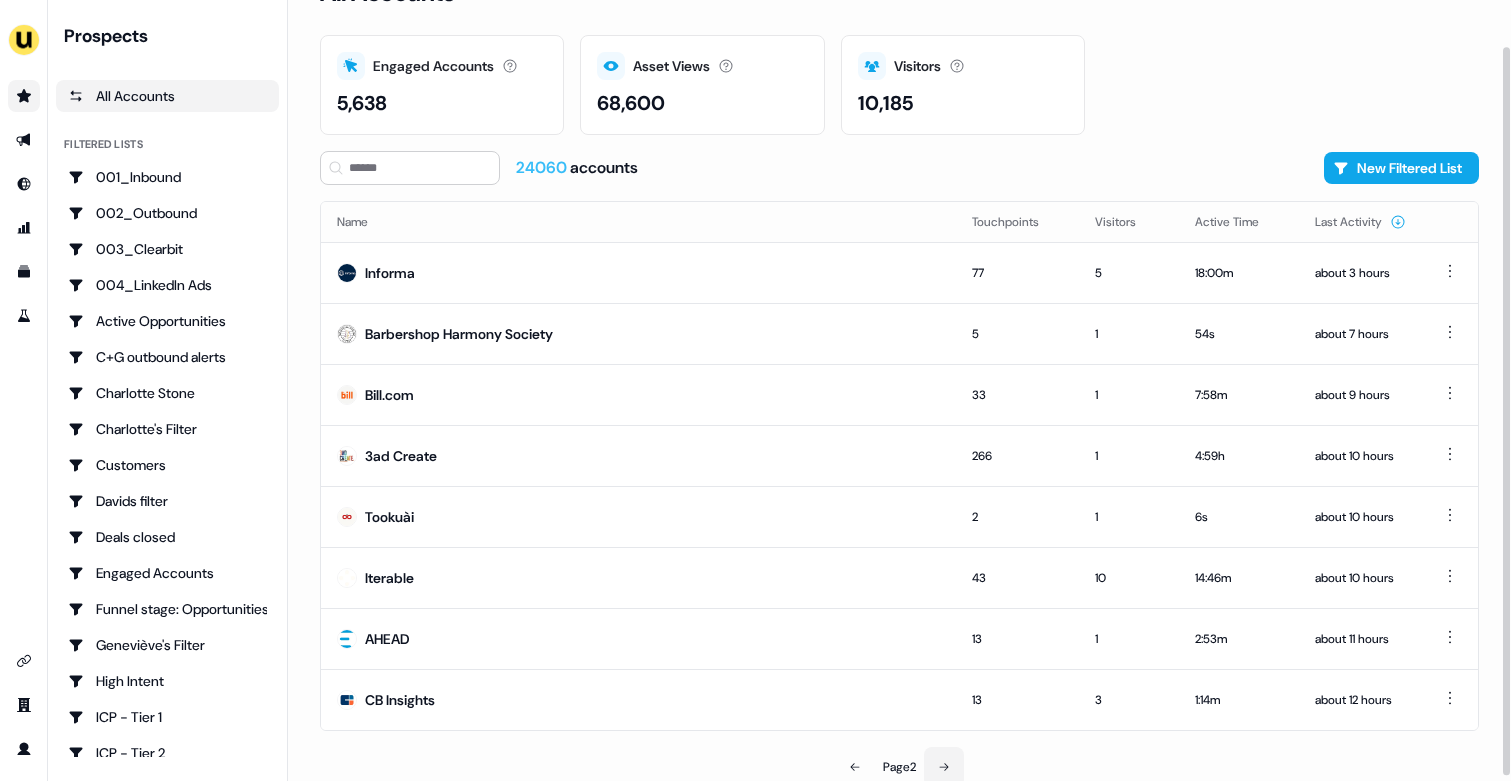 click at bounding box center [944, 767] 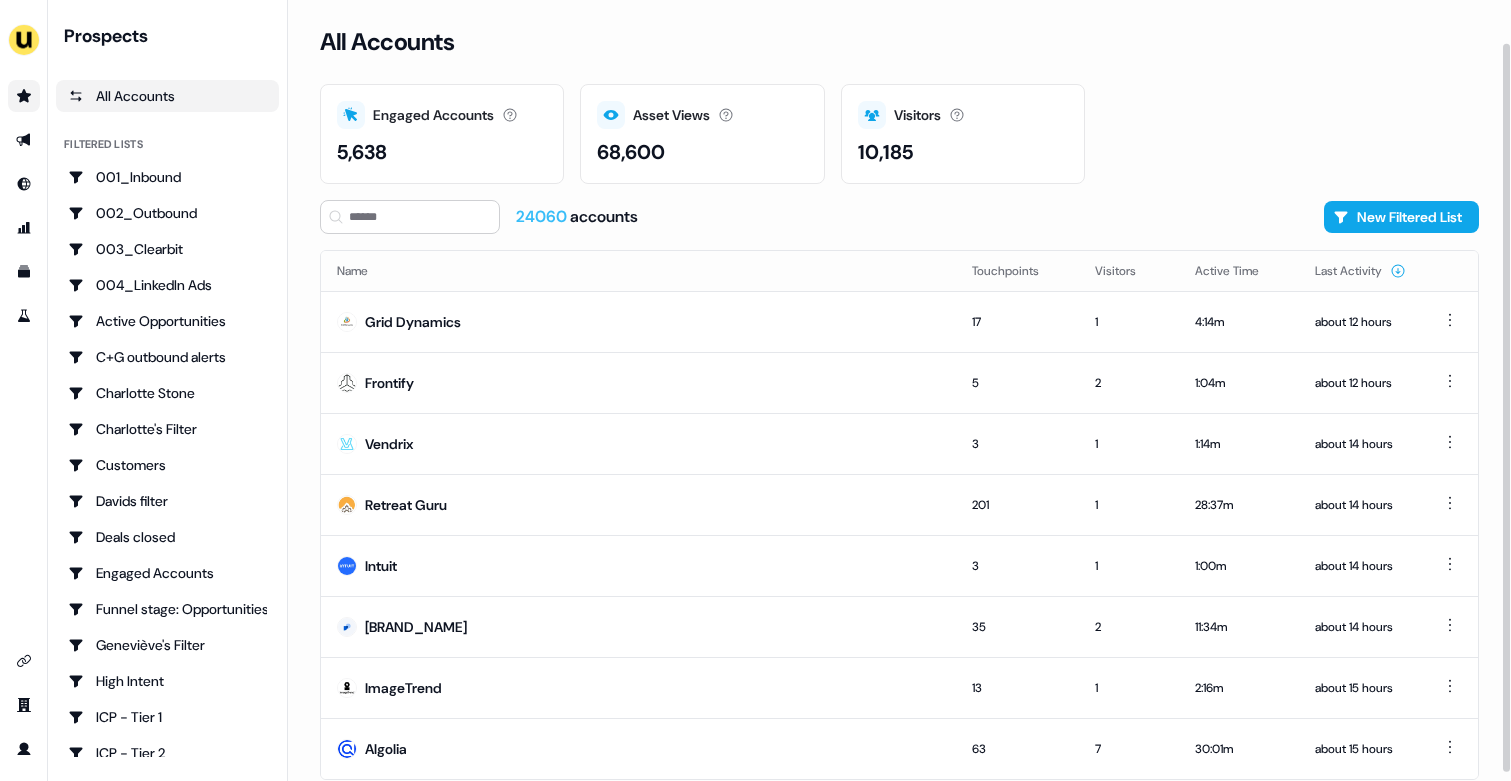 scroll, scrollTop: 54, scrollLeft: 0, axis: vertical 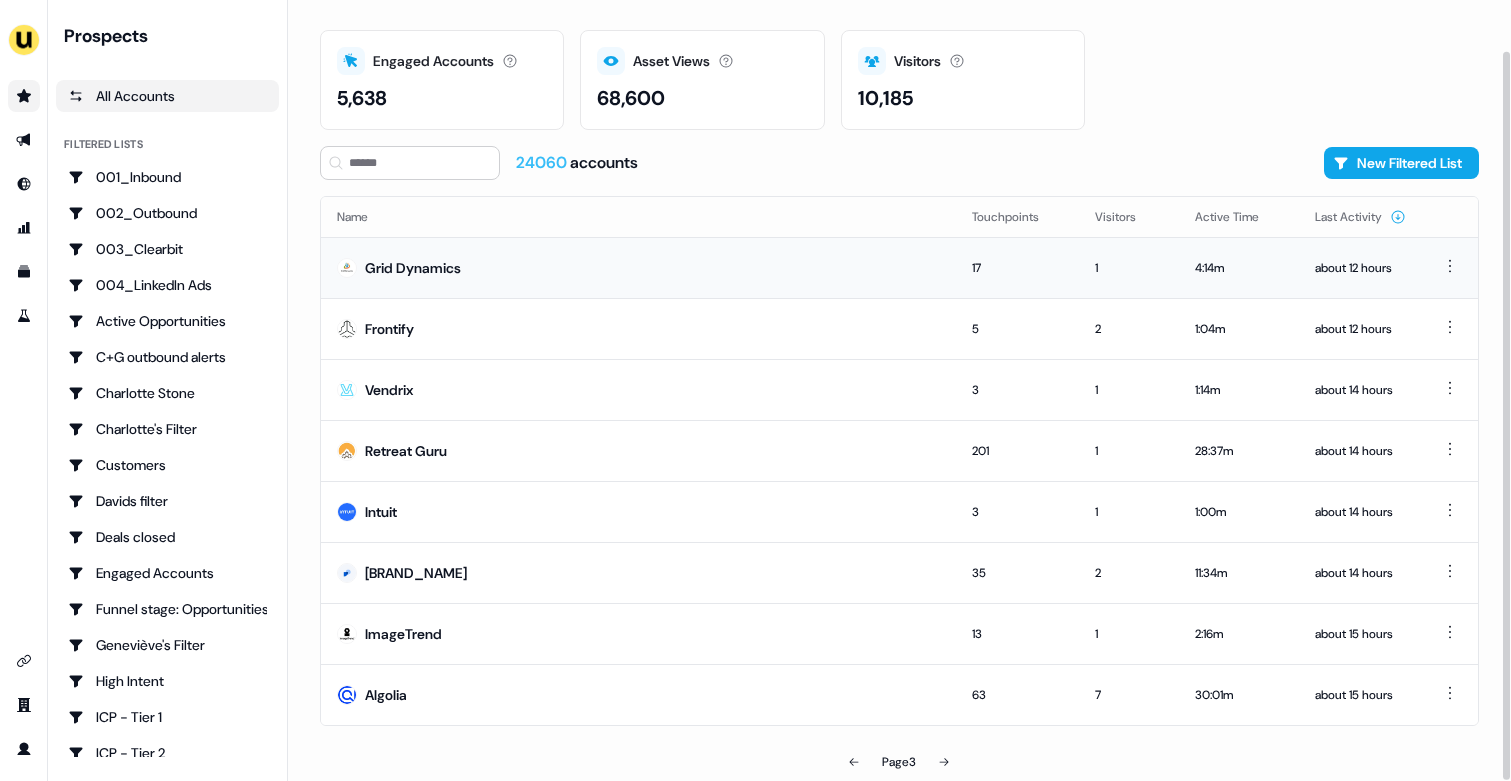 click on "Grid Dynamics" at bounding box center [638, 267] 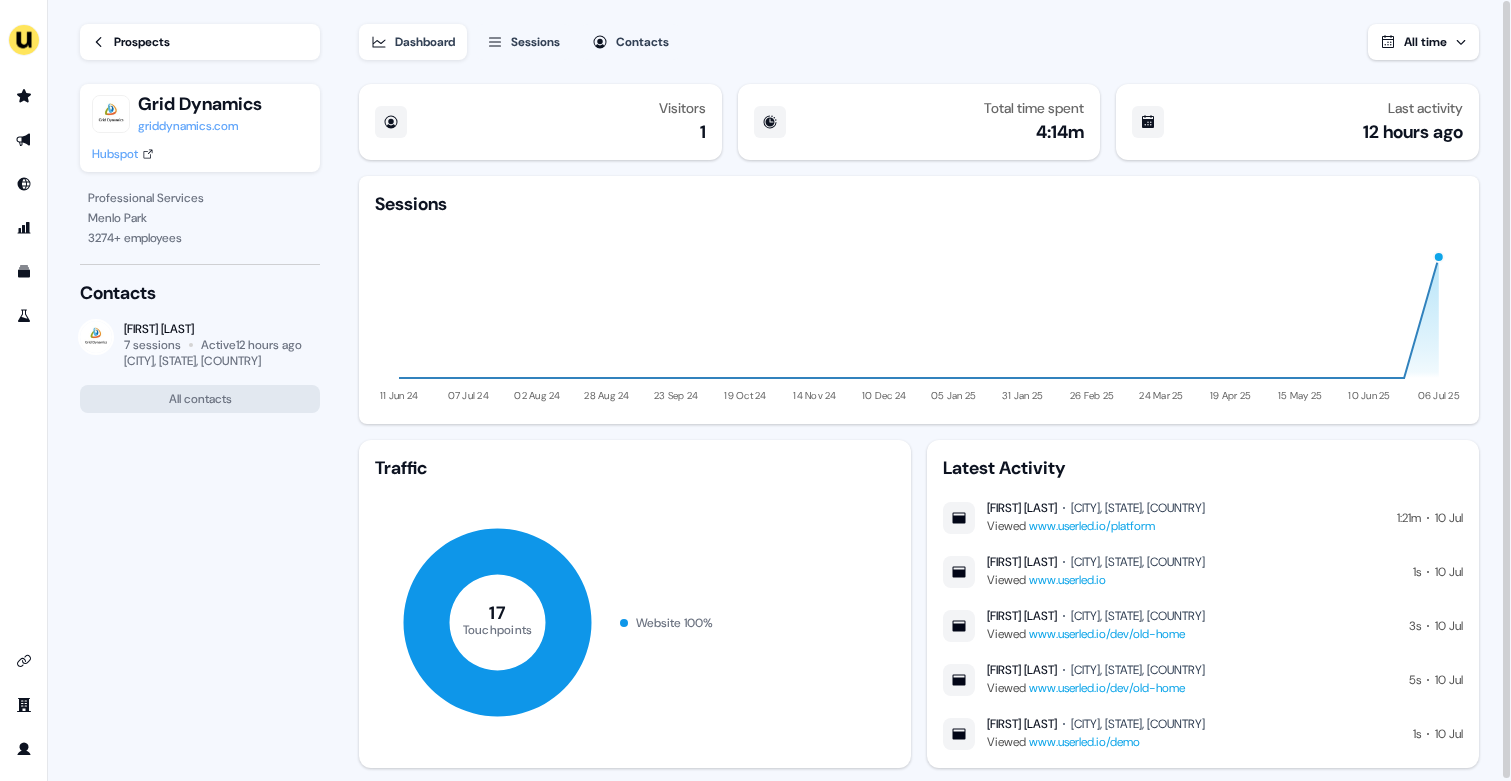 click on "Hubspot" at bounding box center [115, 154] 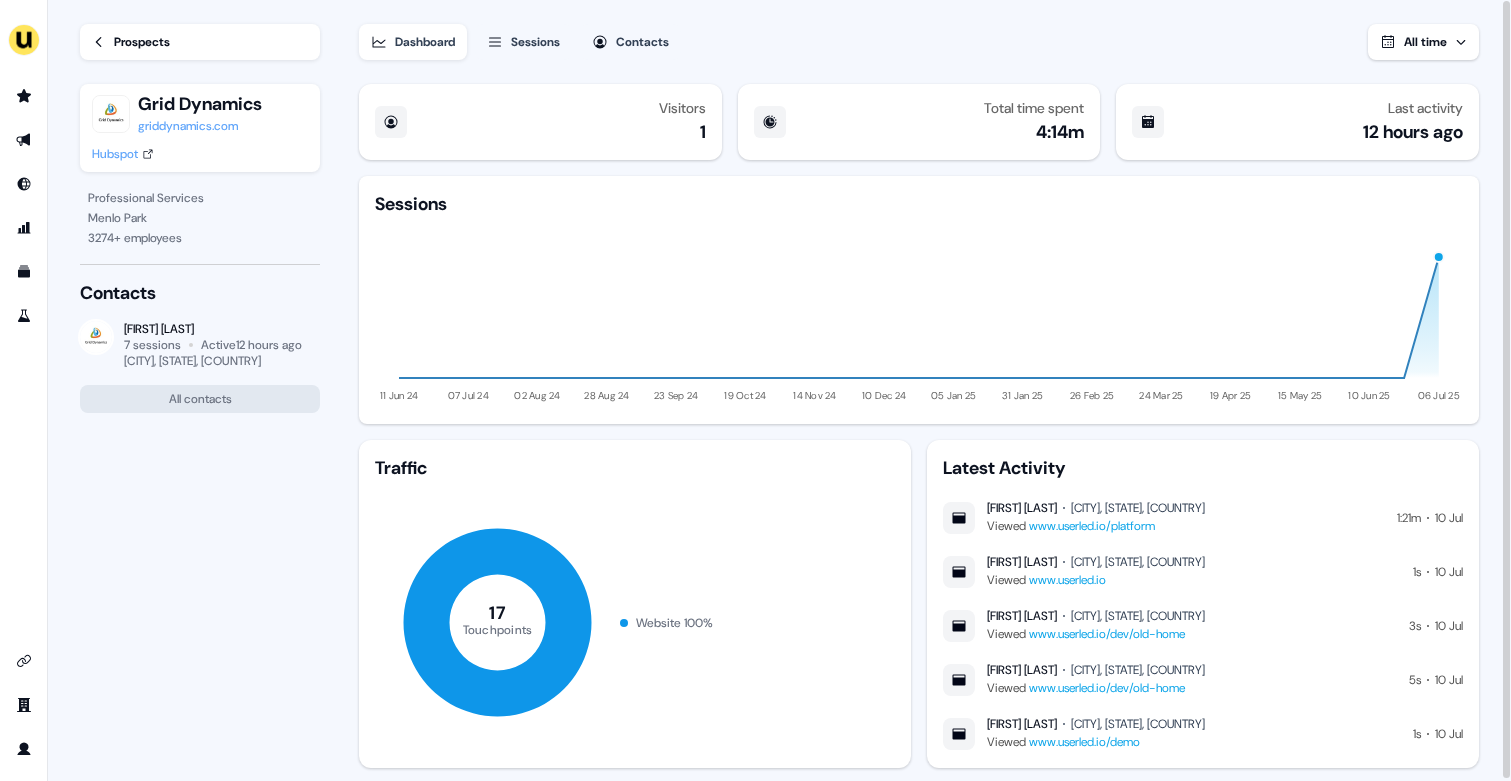 click on "Prospects" at bounding box center [142, 42] 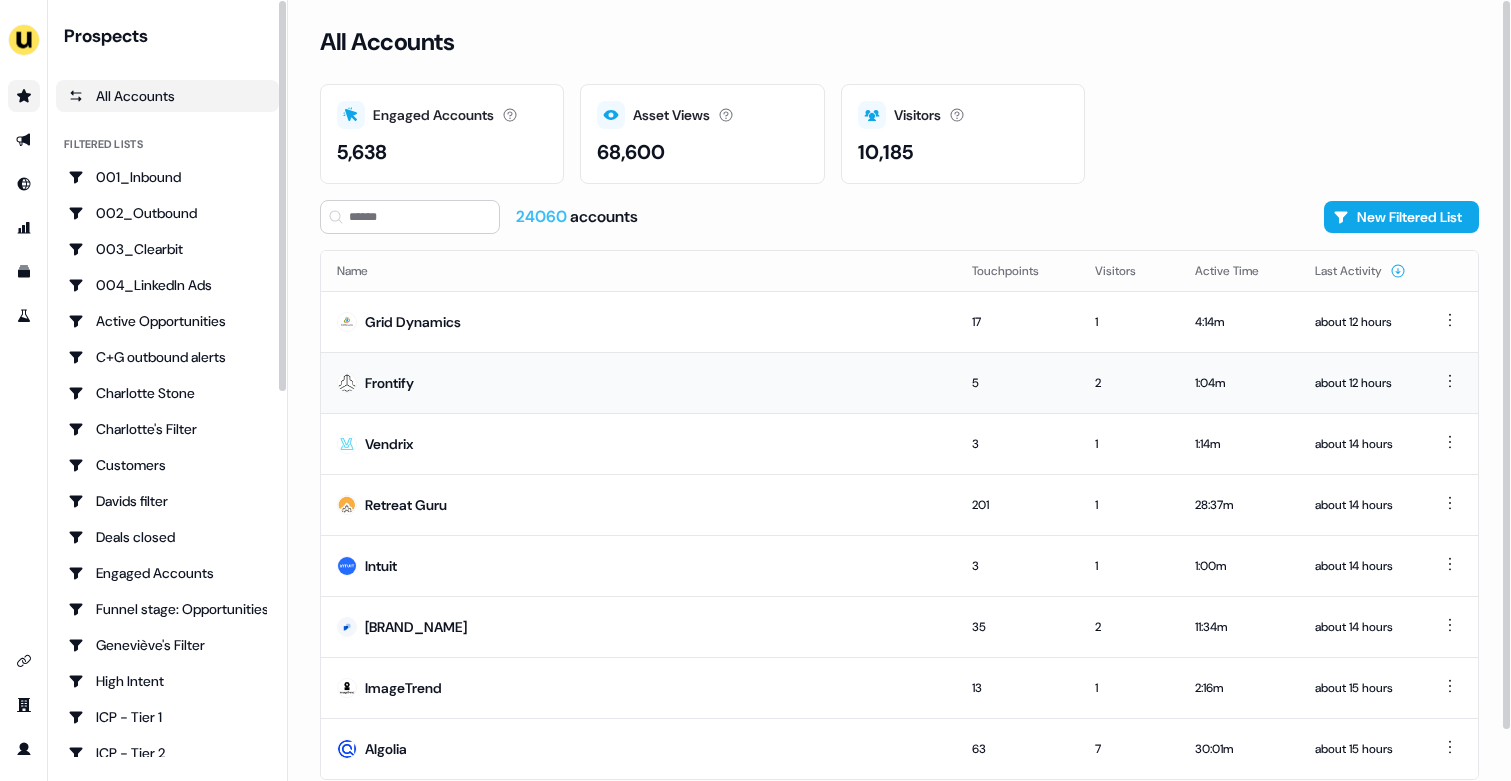 click on "Frontify" at bounding box center (638, 382) 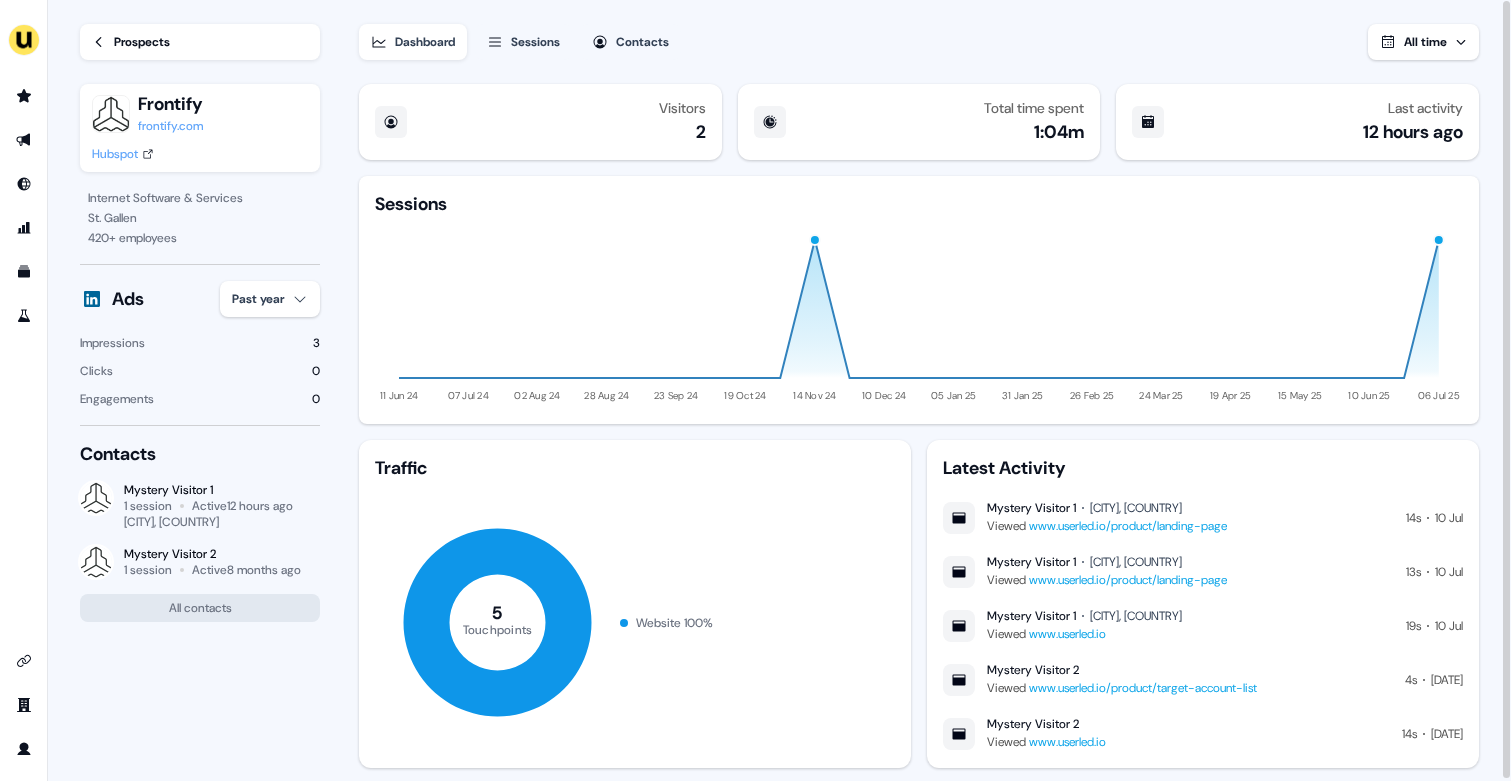 click on "Hubspot" at bounding box center [115, 154] 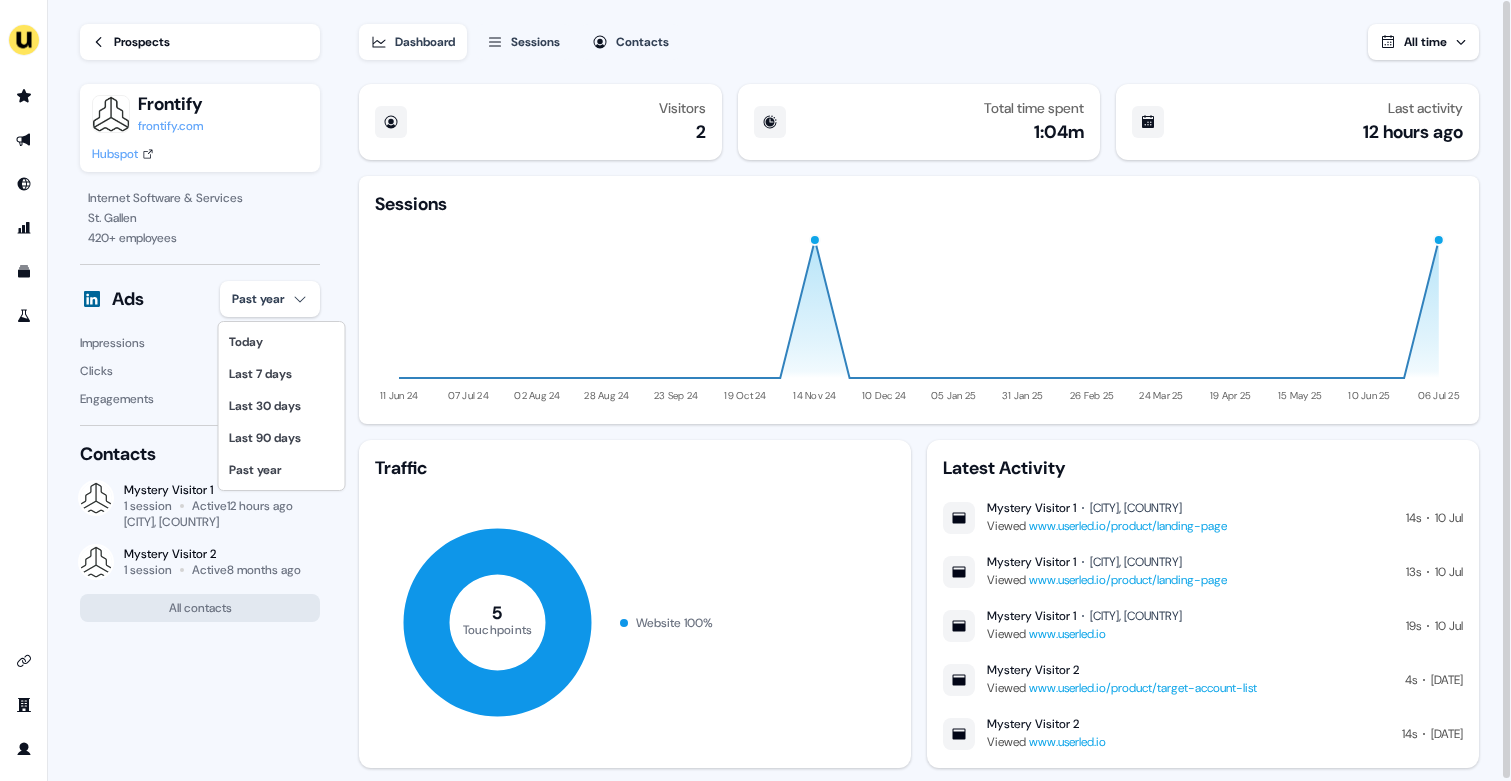 click on "For the best experience switch devices to a bigger screen. Go to Userled.io Loading... Prospects Frontify frontify.com Hubspot Internet Software & Services [CITY] [NUMBER] + employees Ads Past year Impressions 3 Clicks 0 Engagements 0 Contacts Mystery Visitor 1 1   session Active  12 hours ago [CITY], [COUNTRY] Mystery Visitor 2 1   session Active  8 months ago All contacts Dashboard Sessions Contacts All time Visitors 2 Total time spent 1:04m Last activity 12 hours ago Sessions 11 Jun 24 07 Jul 24 02 Aug 24 28 Aug 24 23 Sep 24 19 Oct 24 14 Nov 24 10 Dec 24 05 Jan 25 31 Jan 25 26 Feb 25 24 Mar 25 19 Apr 25 15 May 25 10 Jun 25 06 Jul 25 Traffic 5 Touchpoints Website   100 % Latest Activity Mystery Visitor 1 [CITY], [COUNTRY] Viewed   www.userled.io/product/landing-page 14s 10 Jul Mystery Visitor 1 [CITY], [COUNTRY] Viewed   www.userled.io/product/landing-page 13s 10 Jul Mystery Visitor 1 [CITY], [COUNTRY] Viewed   www.userled.io 19s 10 Jul Mystery Visitor 2 Viewed   4s 20 Nov Mystery Visitor 2   14s" at bounding box center (755, 390) 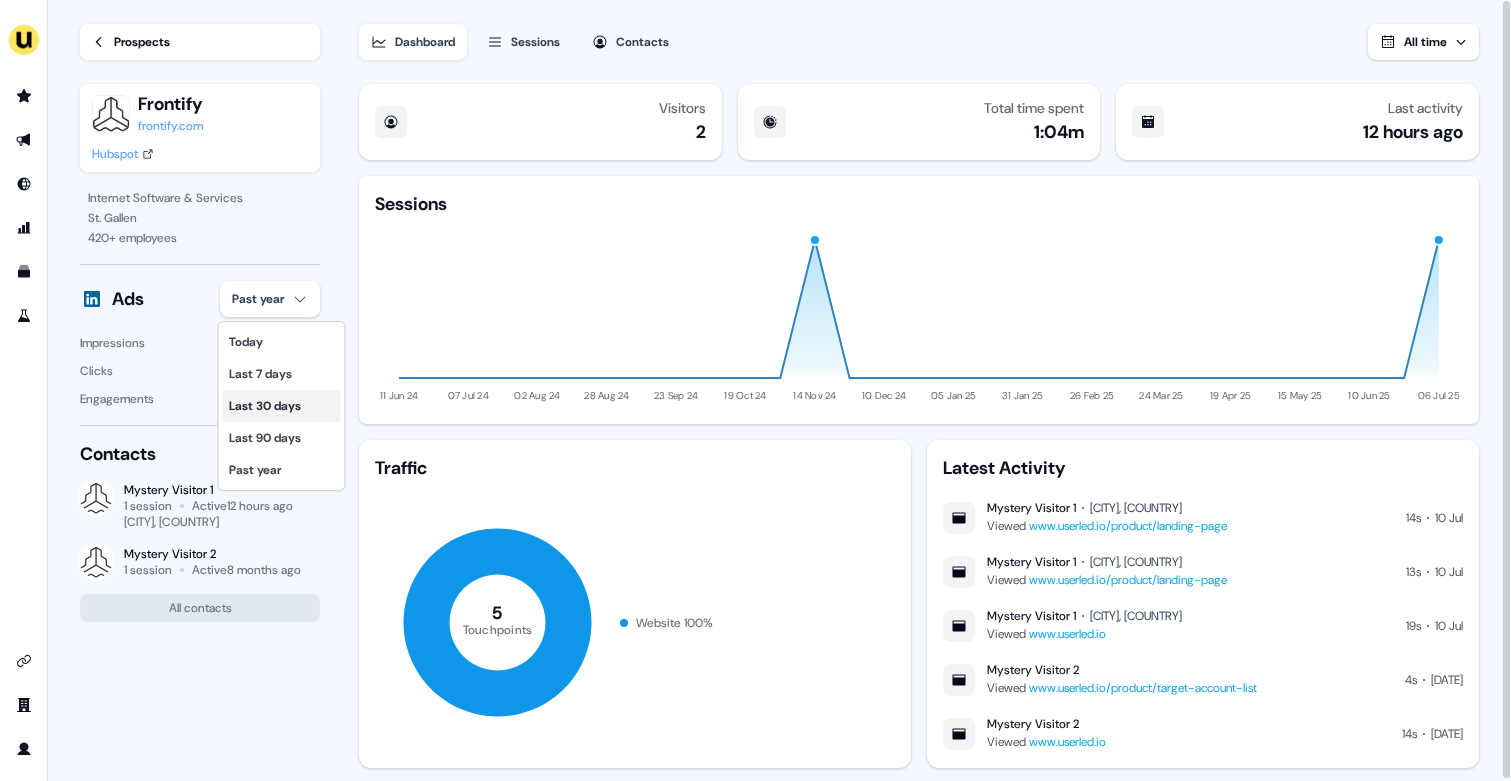 click on "Last 30 days" at bounding box center [282, 406] 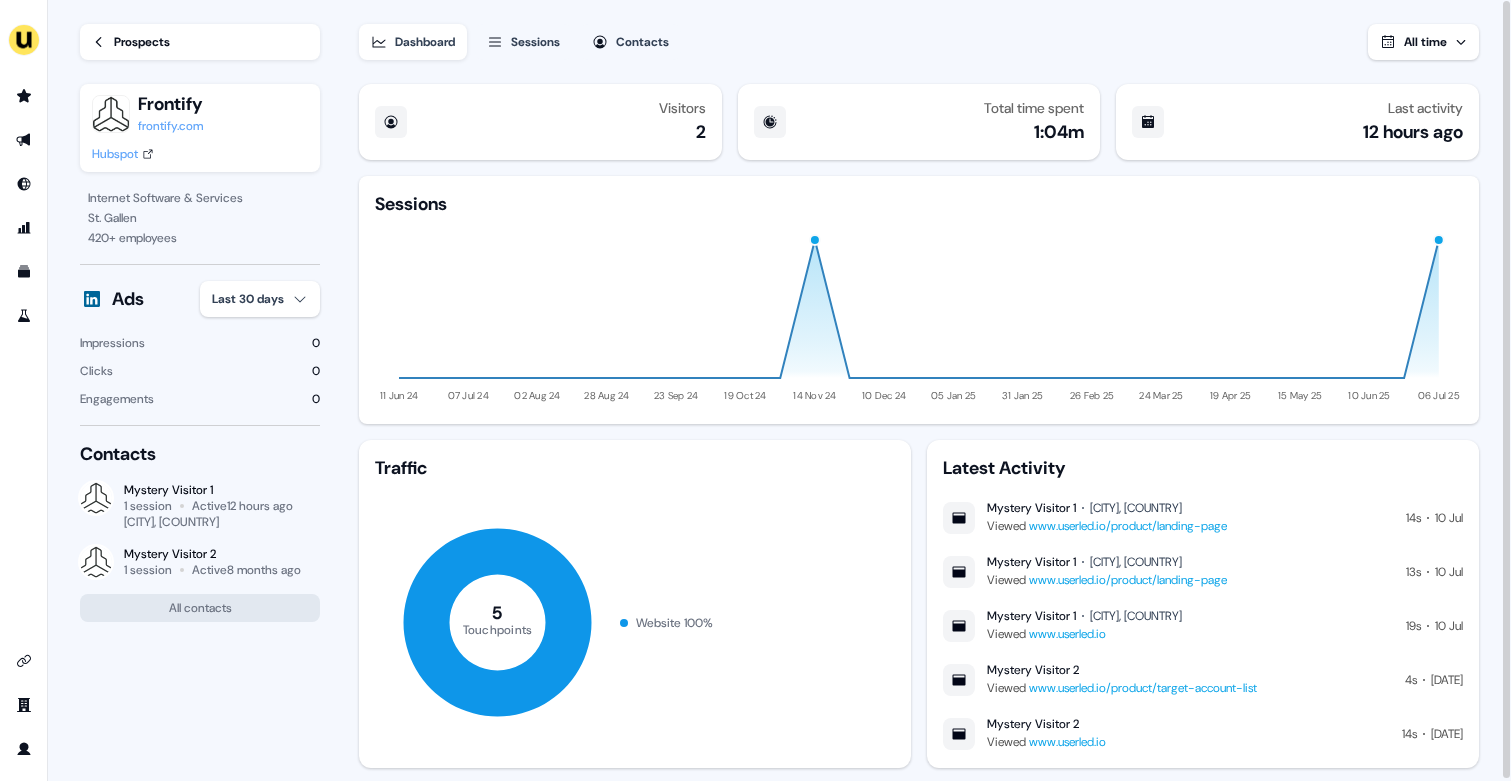 click on "Prospects" at bounding box center [142, 42] 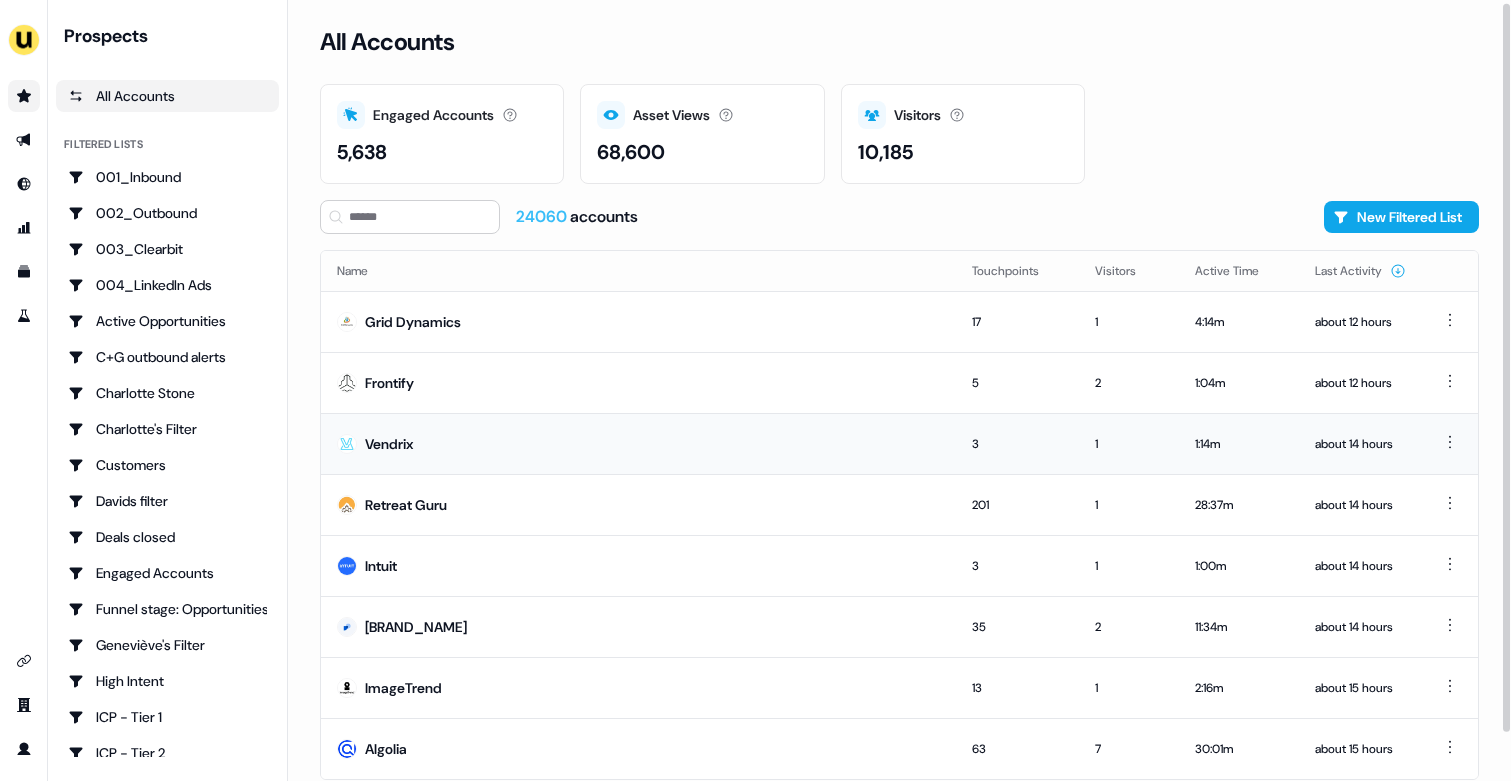 scroll, scrollTop: 54, scrollLeft: 0, axis: vertical 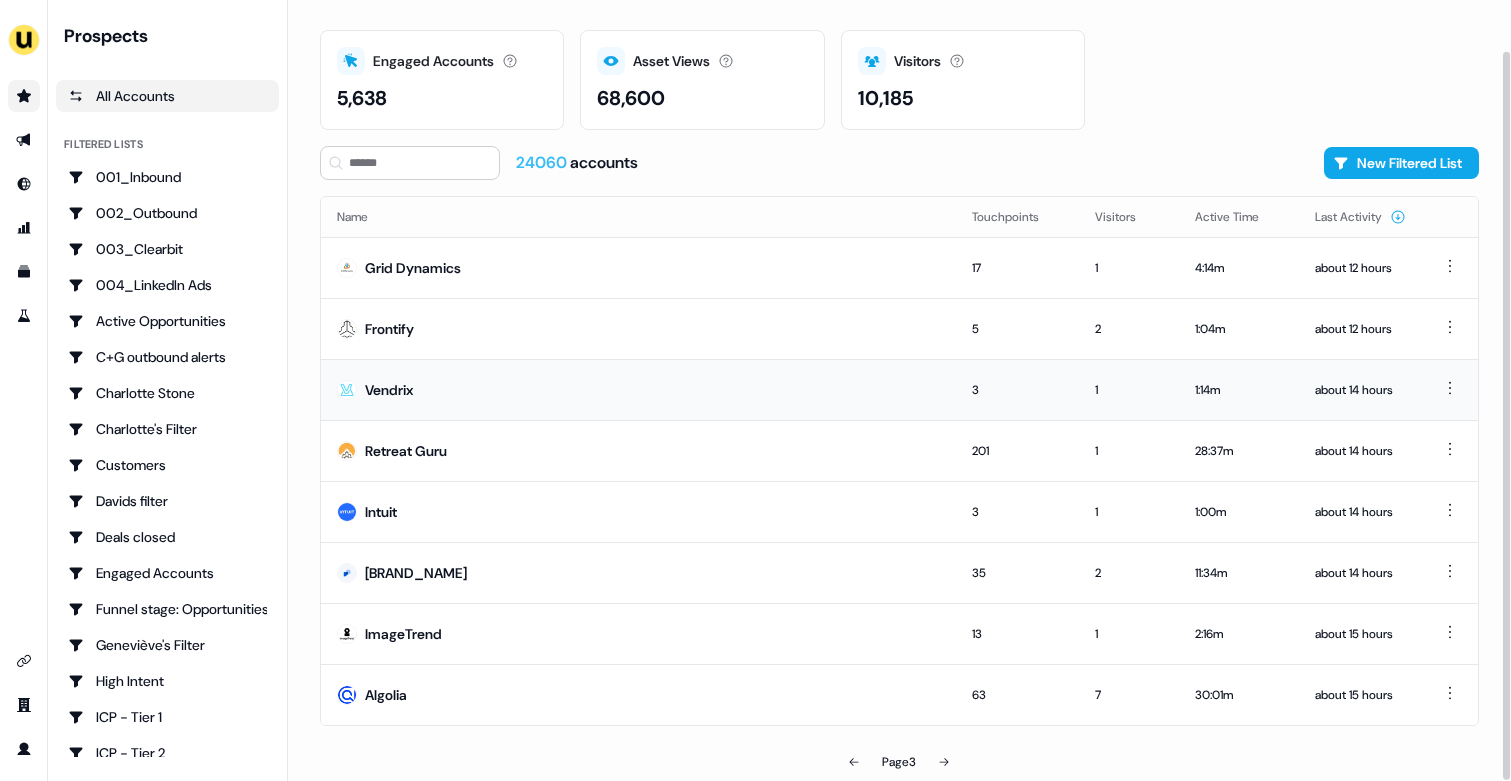 click on "Vendrix" at bounding box center [638, 389] 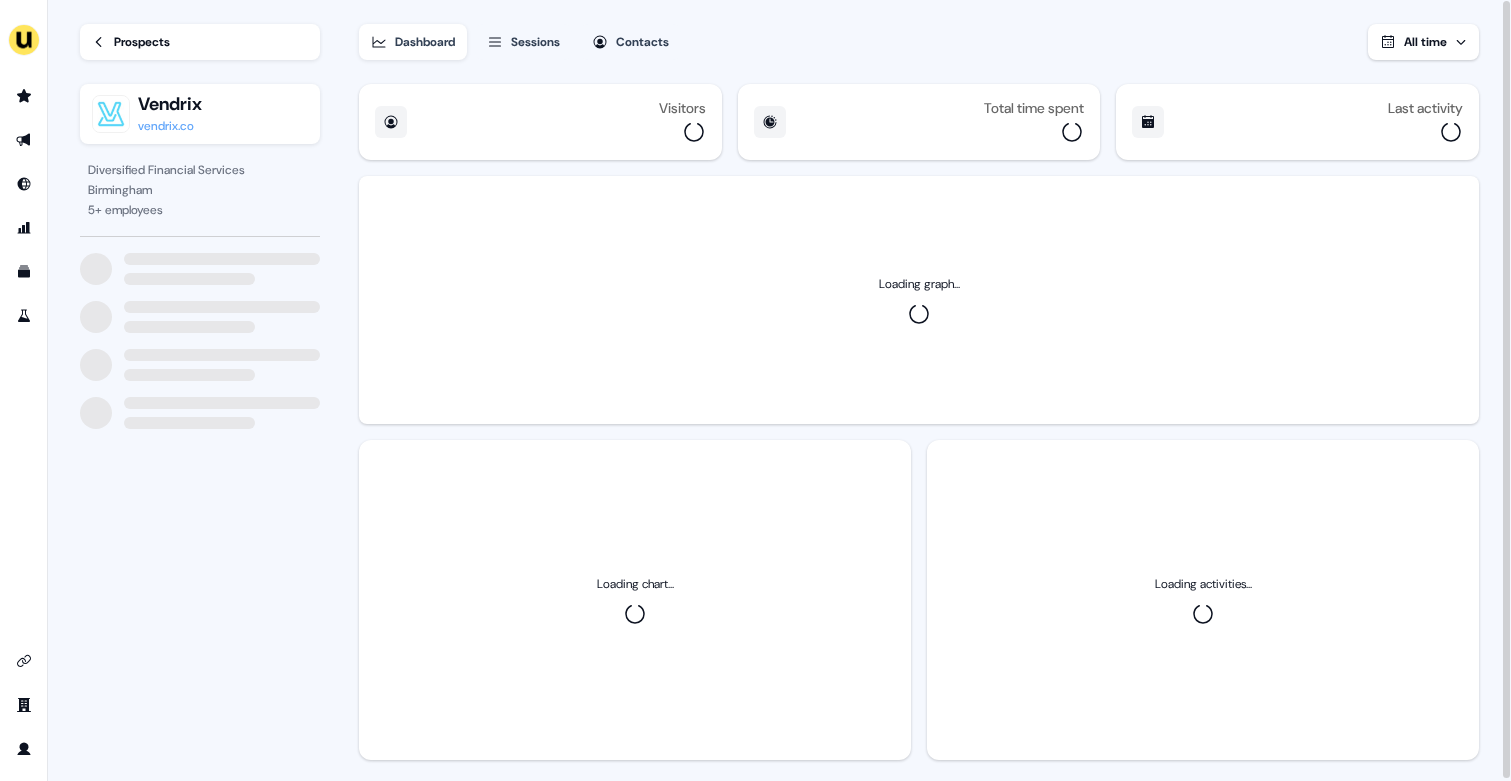 click on "Prospects" at bounding box center (200, 42) 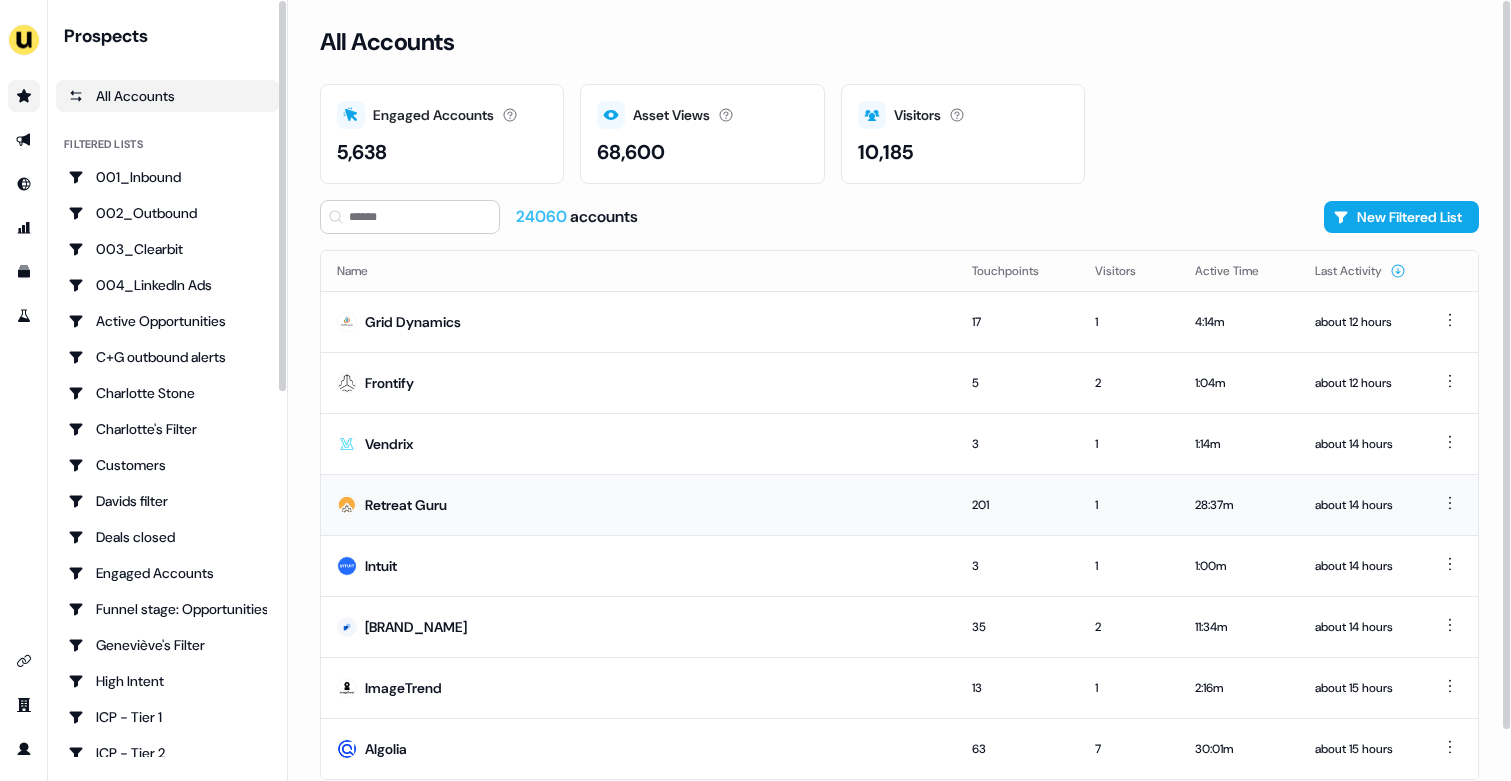 scroll, scrollTop: 54, scrollLeft: 0, axis: vertical 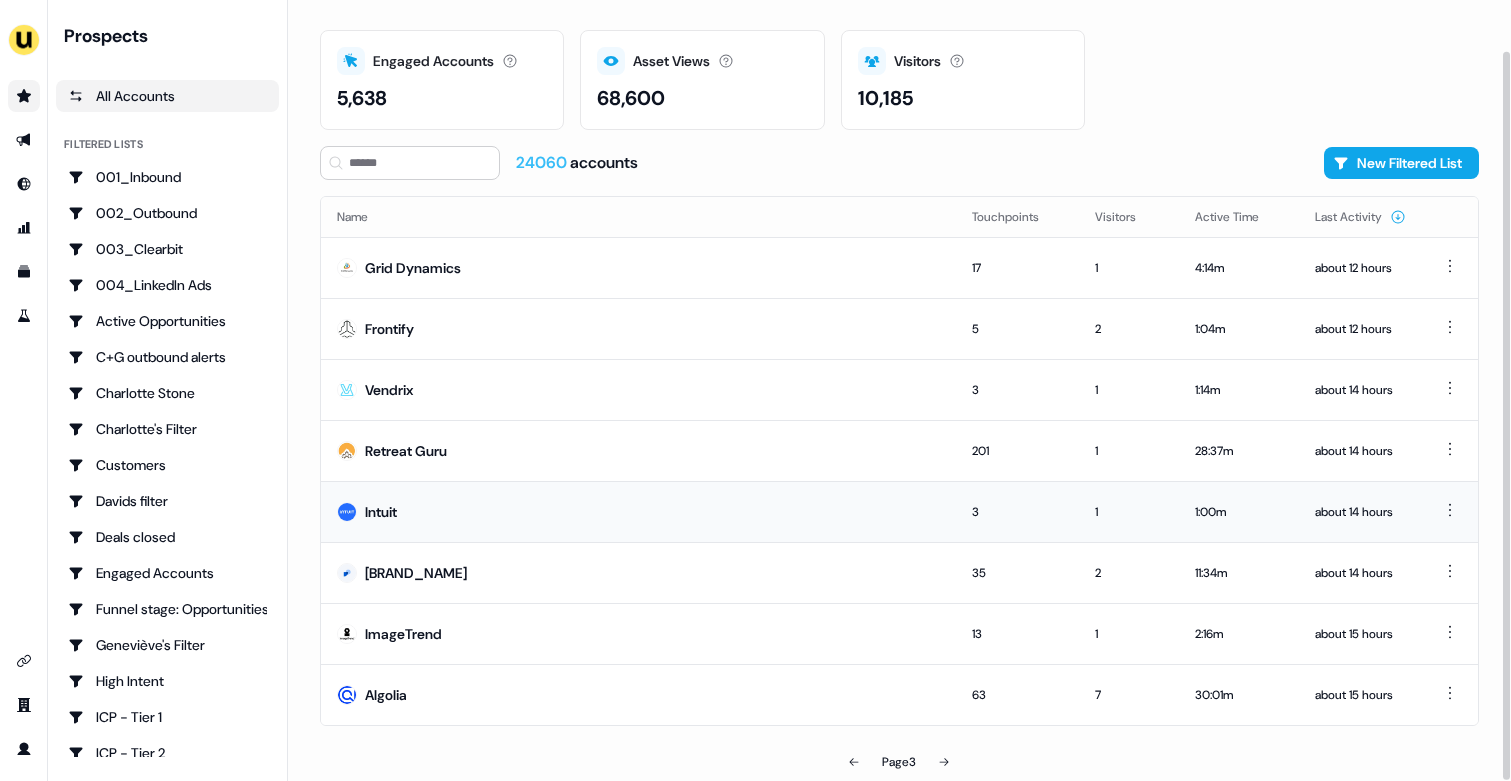 click on "Intuit" at bounding box center (638, 511) 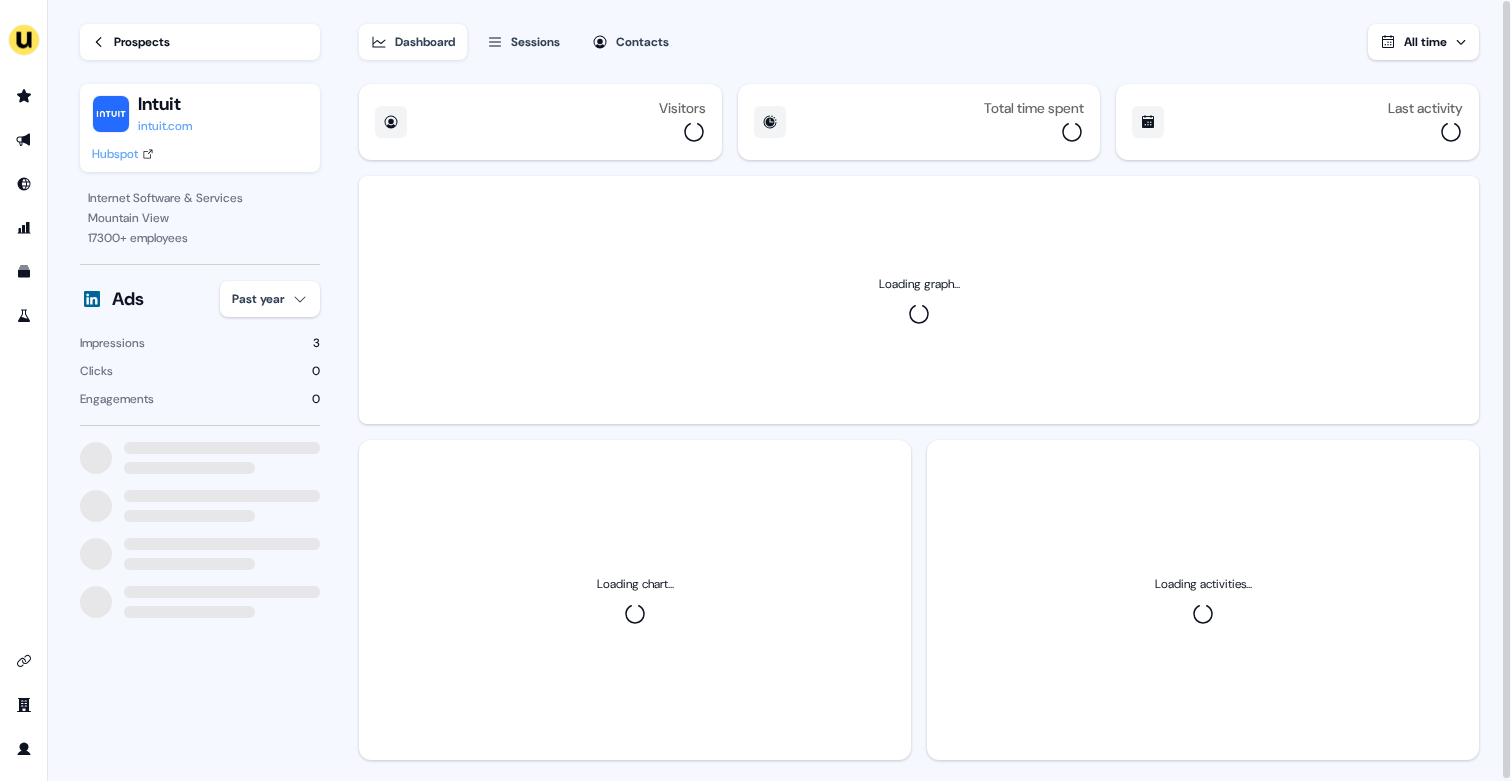 click on "For the best experience switch devices to a bigger screen. Go to Userled.io Loading... Prospects Intuit intuit.com Hubspot Internet Software & Services [CITY], [STATE] [NUMBER] + employees Ads Past year Impressions 3 Clicks 0 Engagements 0 Dashboard Sessions Contacts All time Visitors Total time spent Last activity Loading graph... Loading chart... Loading activities... 0.25" at bounding box center [755, 390] 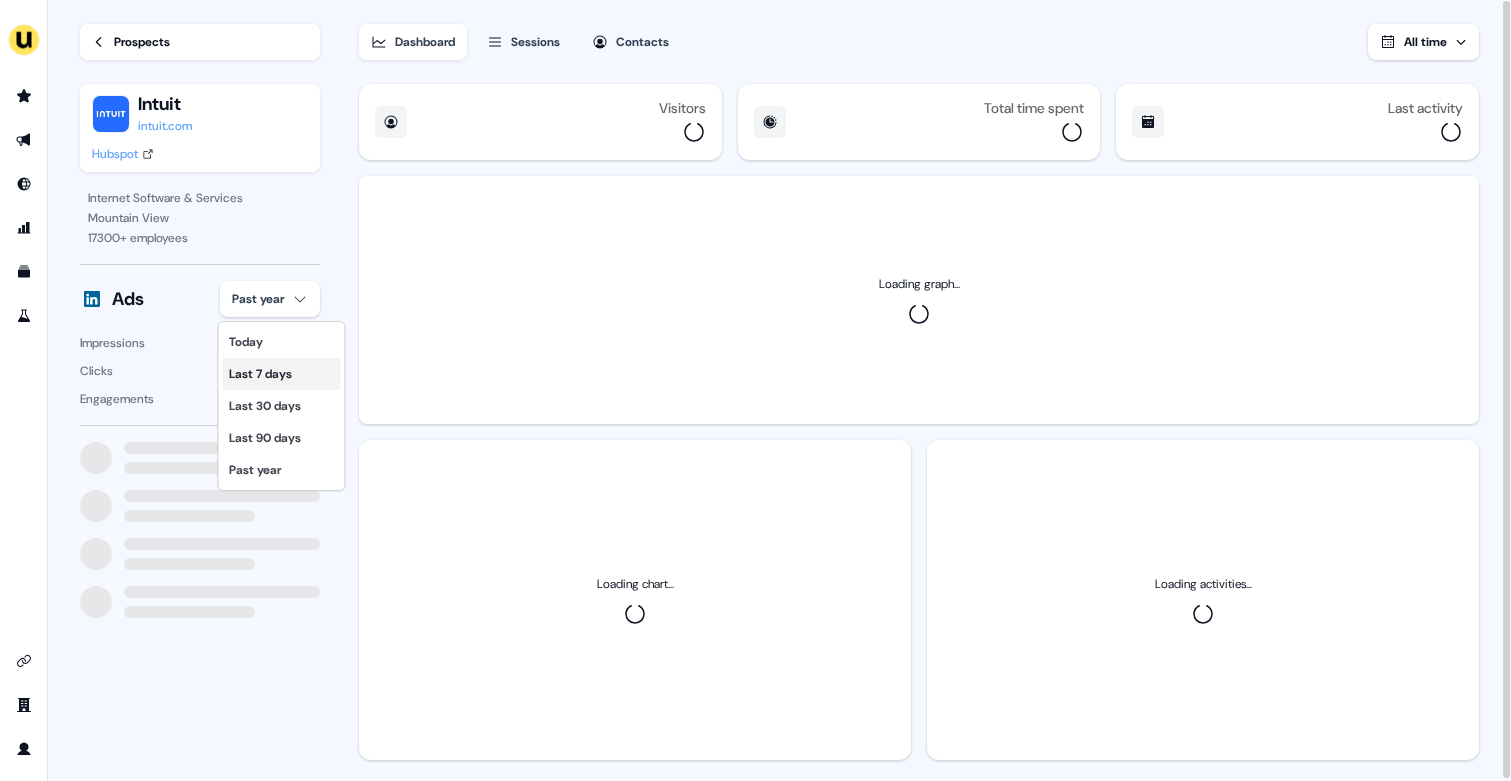 click on "Last 7 days" at bounding box center (282, 374) 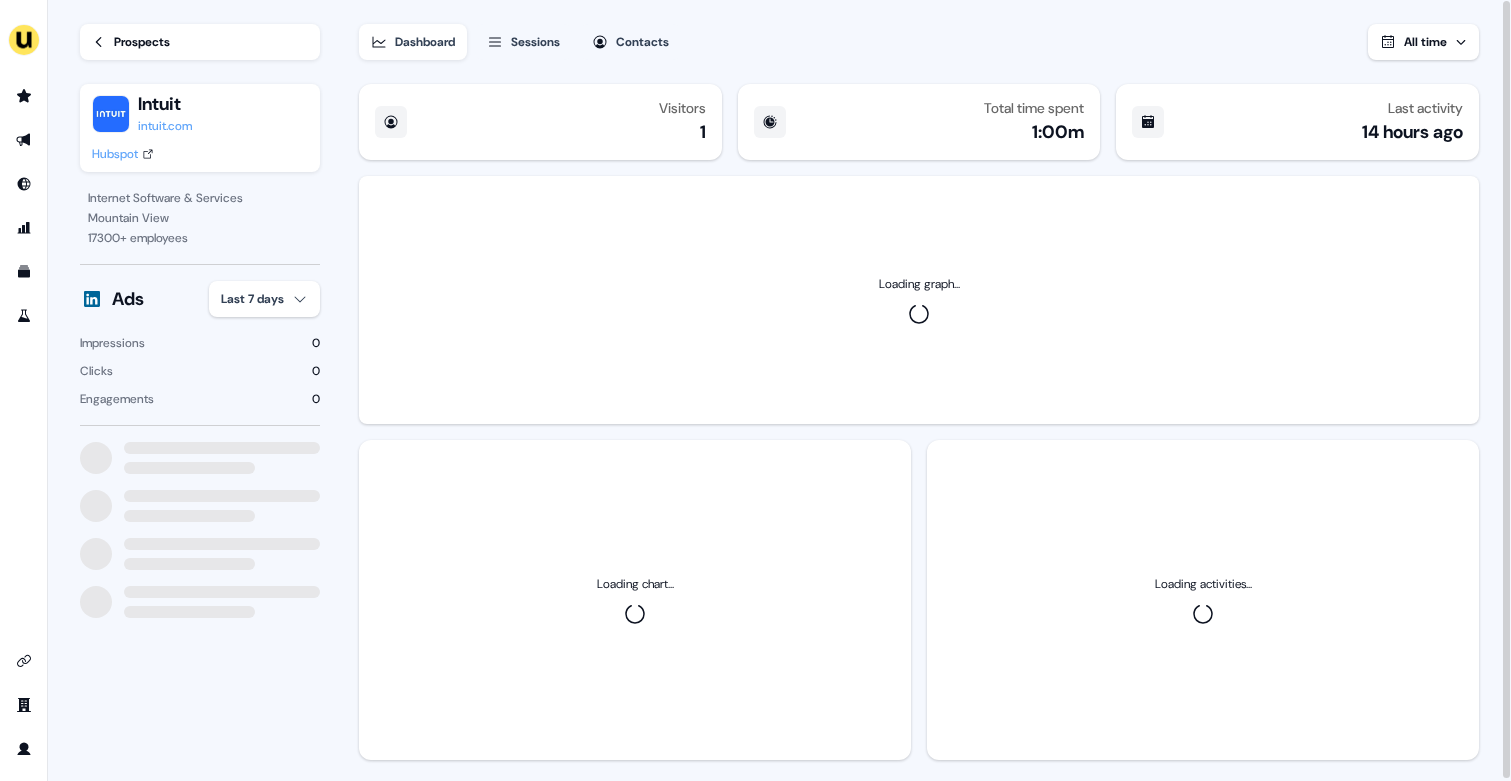 click on "For the best experience switch devices to a bigger screen. Go to Userled.io Loading... Prospects Intuit intuit.com Hubspot Internet Software & Services [CITY], [STATE] [NUMBER] + employees Ads Last 7 days Impressions 0 Clicks 0 Engagements 0 Dashboard Sessions Contacts All time Visitors 1 Total time spent 1:00m Last activity 14 hours ago Loading graph... Loading chart... Loading activities... 0.25" at bounding box center (755, 390) 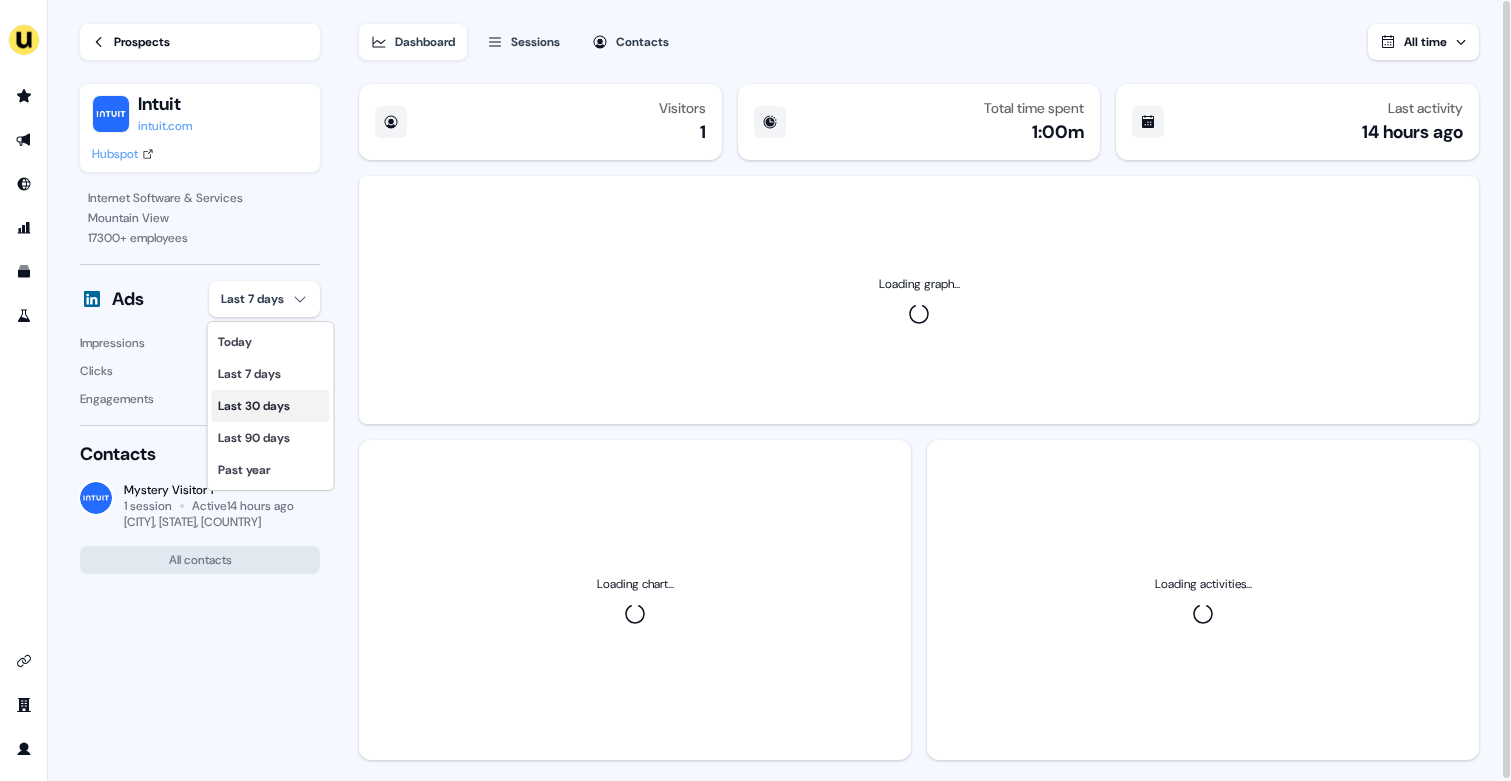 click on "Last 30 days" at bounding box center [271, 406] 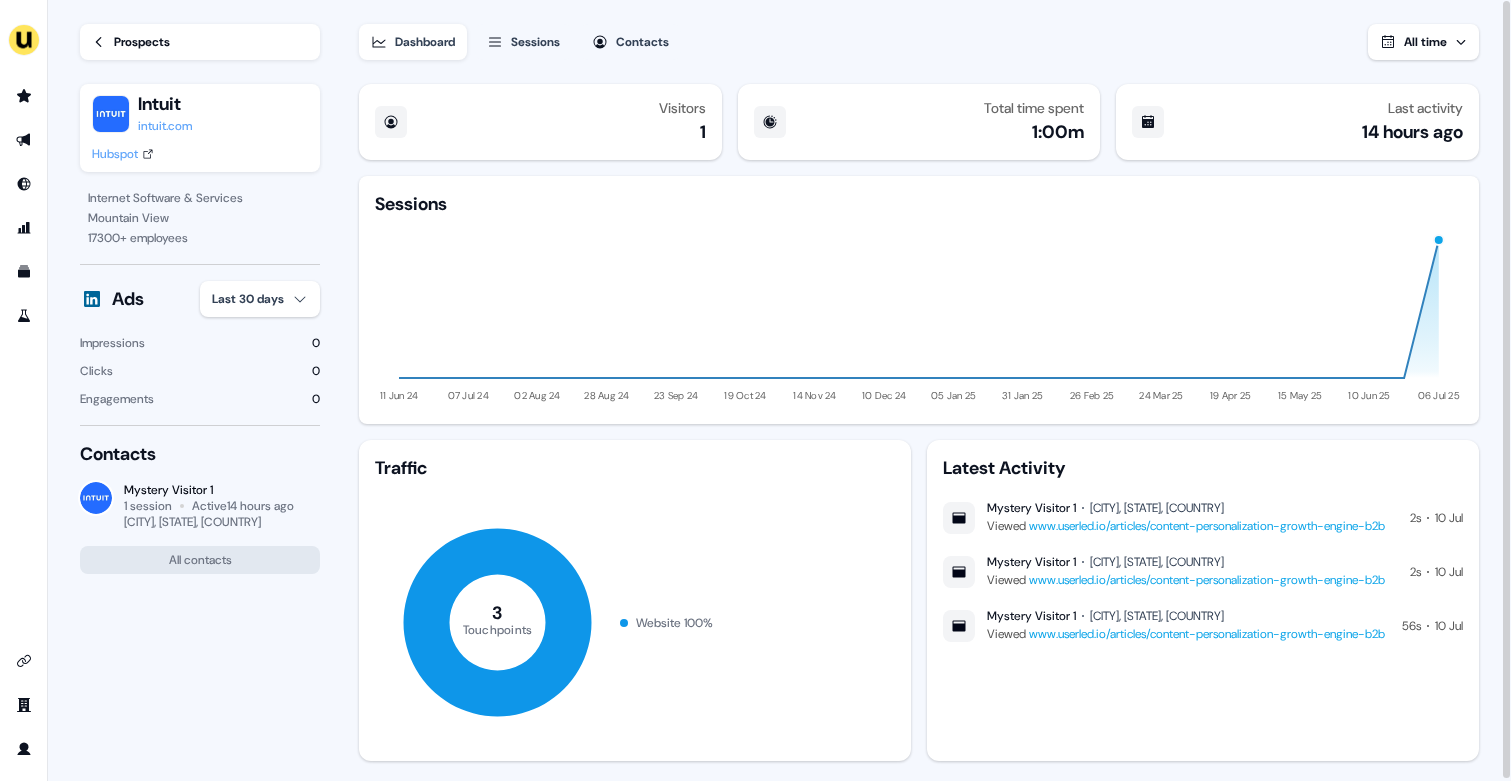 type 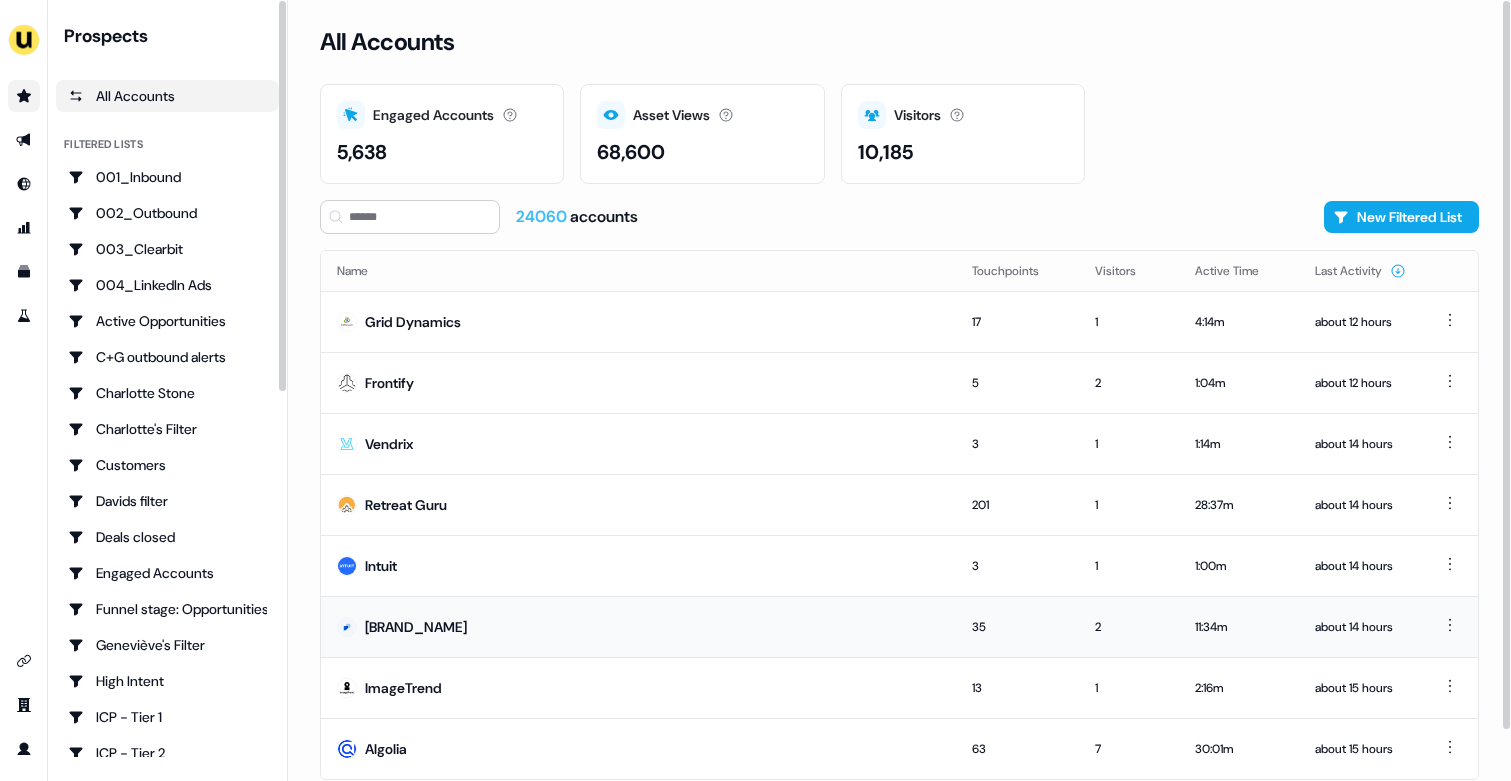 scroll, scrollTop: 54, scrollLeft: 0, axis: vertical 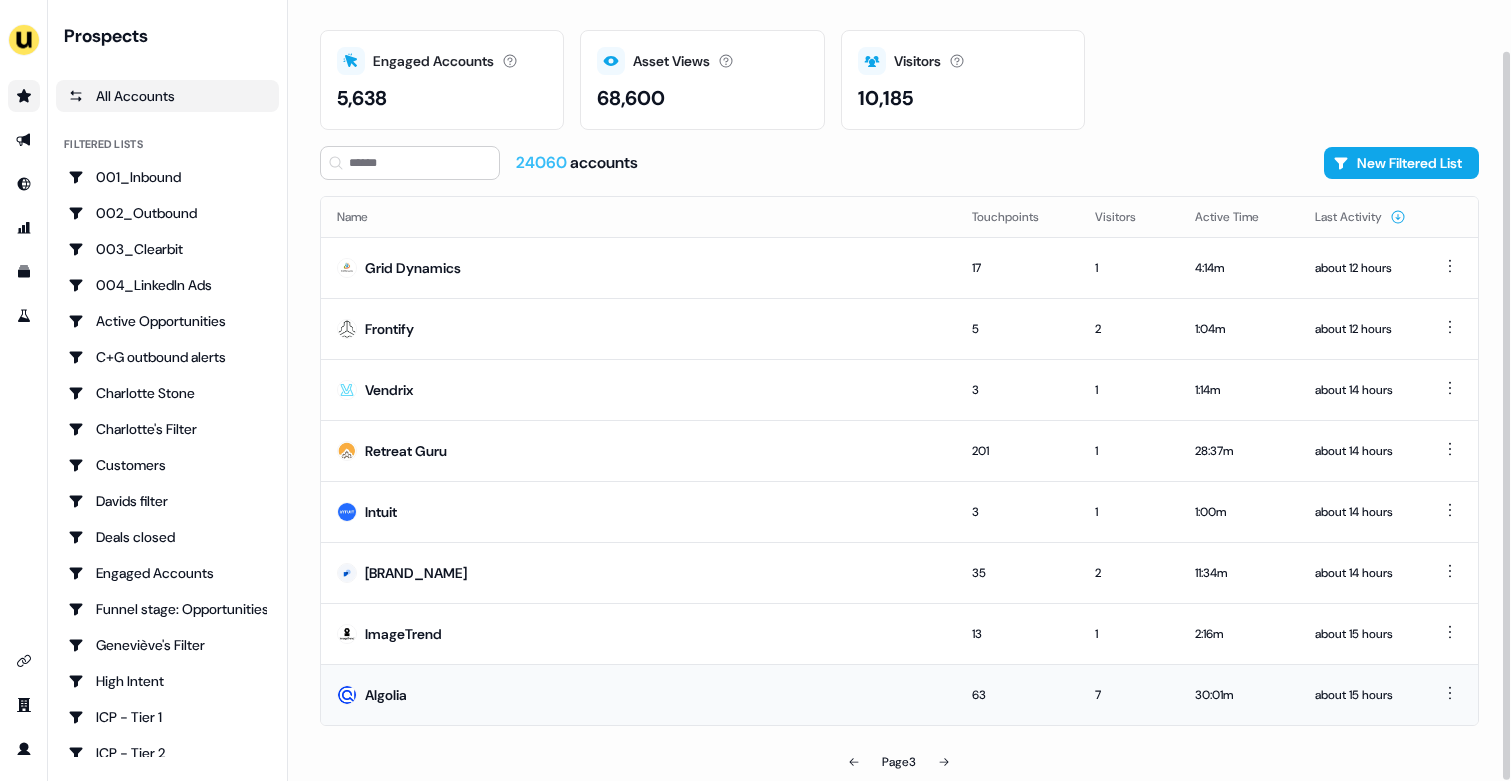 click on "Algolia" at bounding box center (638, 694) 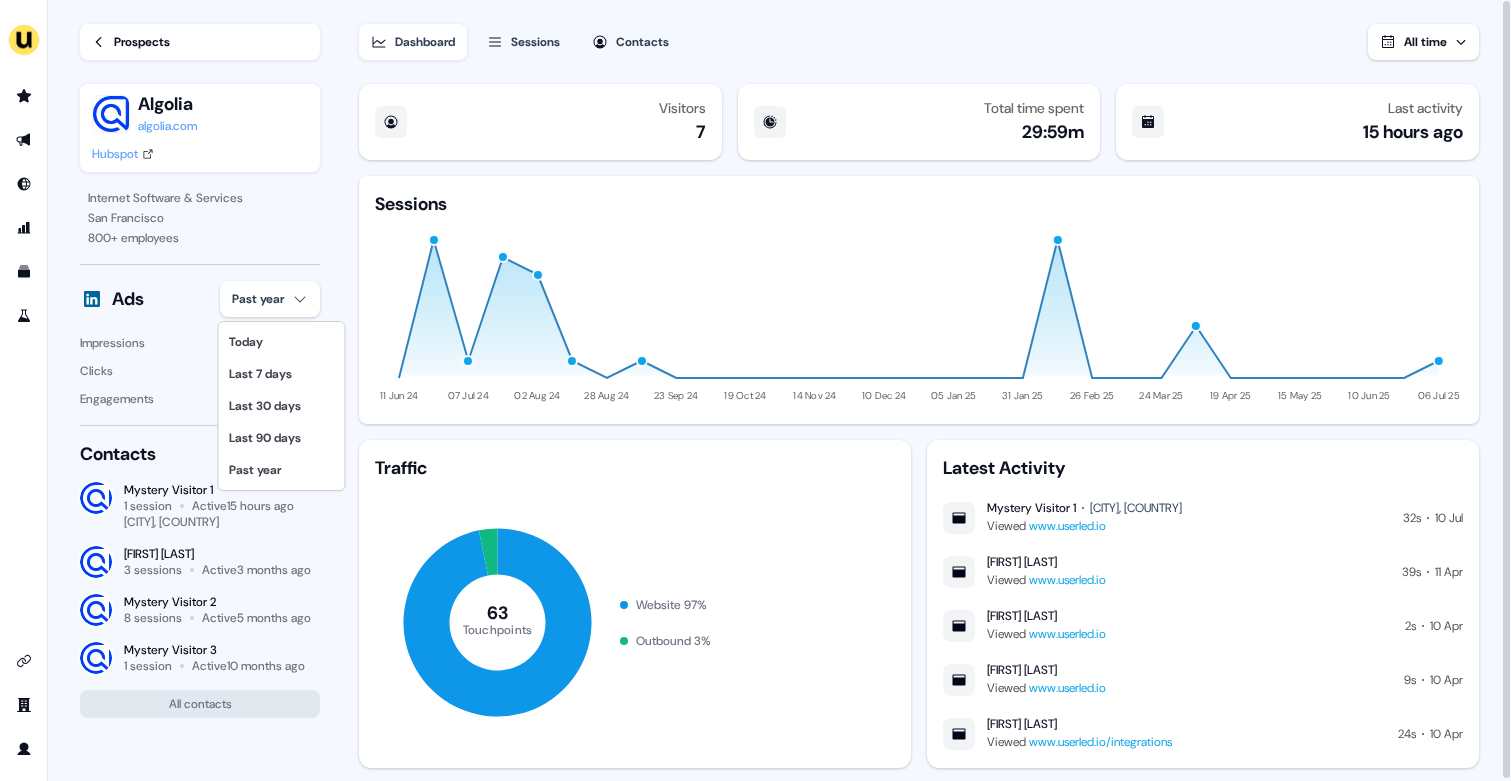 click on "For the best experience switch devices to a bigger screen. Go to Userled.io Loading... Prospects Algolia algolia.com Hubspot Internet Software & Services [CITY], [STATE] [NUMBER] + employees Ads Past year Impressions 117 Clicks 0 Engagements 4 Contacts Mystery Visitor 1 1   session Active  15 hours ago [CITY], [COUNTRY] Christelle Dexet 3   sessions Active  3 months ago Mystery Visitor 2 8   sessions Active  5 months ago Mystery Visitor 3 1   session Active  10 months ago All contacts Dashboard Sessions Contacts All time Visitors 7 Total time spent 29:59m Last activity 15 hours ago Sessions 11 Jun 24 07 Jul 24 02 Aug 24 28 Aug 24 23 Sep 24 19 Oct 24 14 Nov 24 10 Dec 24 05 Jan 25 31 Jan 25 26 Feb 25 24 Mar 25 19 Apr 25 15 May 25 10 Jun 25 06 Jul 25 Traffic 63 Touchpoints Website   97 % Outbound   3 % Latest Activity Mystery Visitor 1 [CITY], [COUNTRY] Viewed   www.userled.io 32s 10 Jul Christelle Dexet Viewed   www.userled.io 39s 11 Apr Christelle Dexet Viewed   www.userled.io 2s 10 Apr Christelle Dexet Viewed" at bounding box center (755, 390) 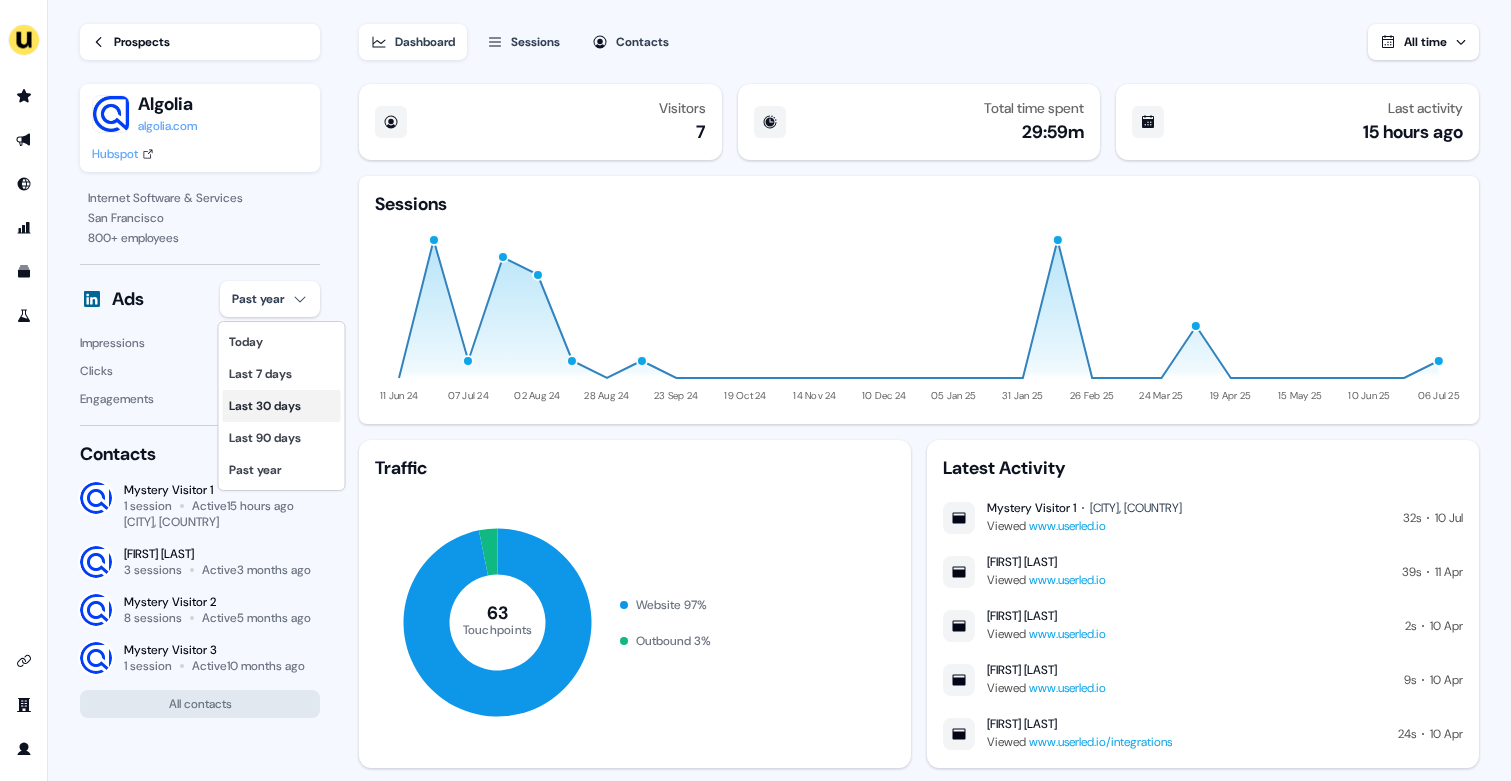 click on "Last 30 days" at bounding box center [282, 406] 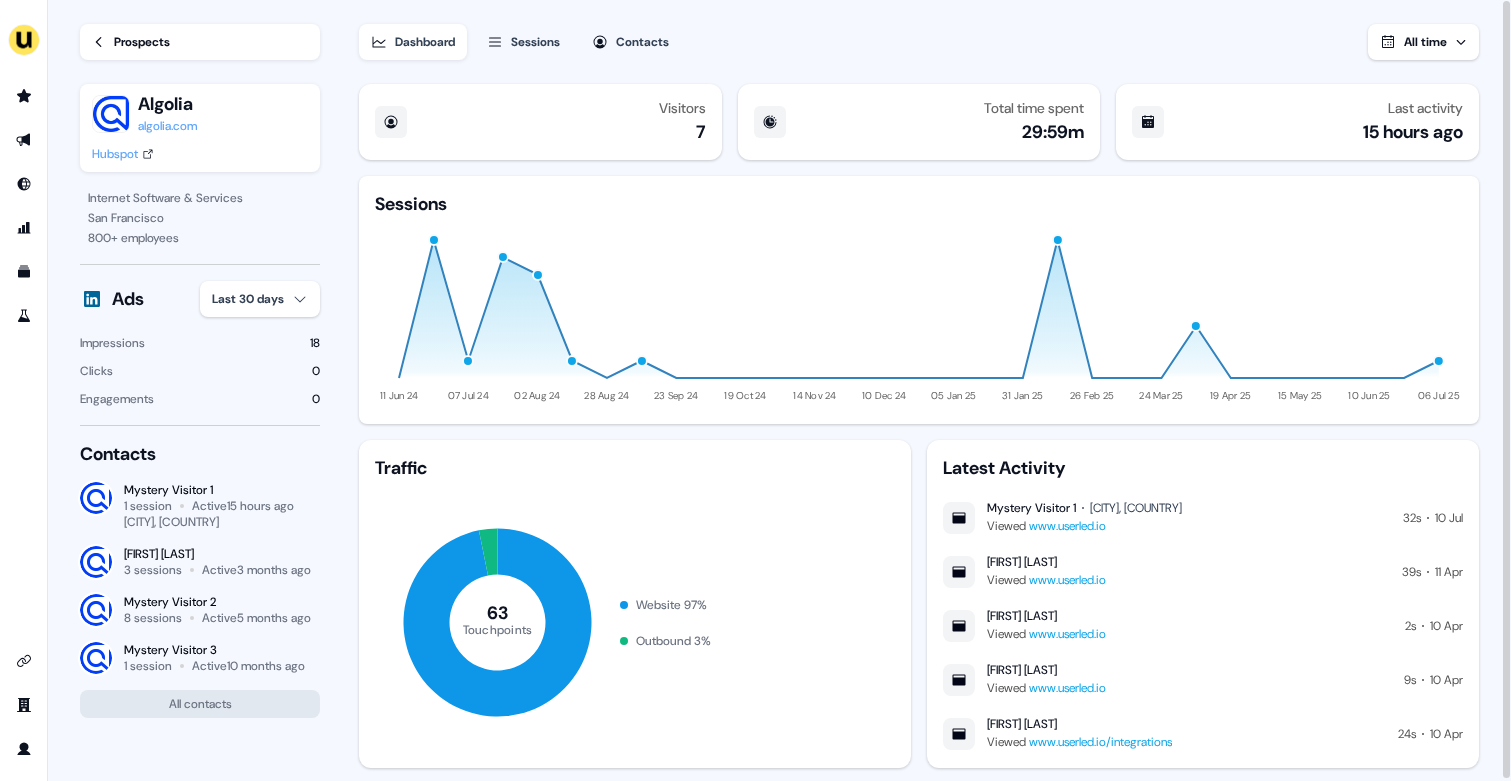 type 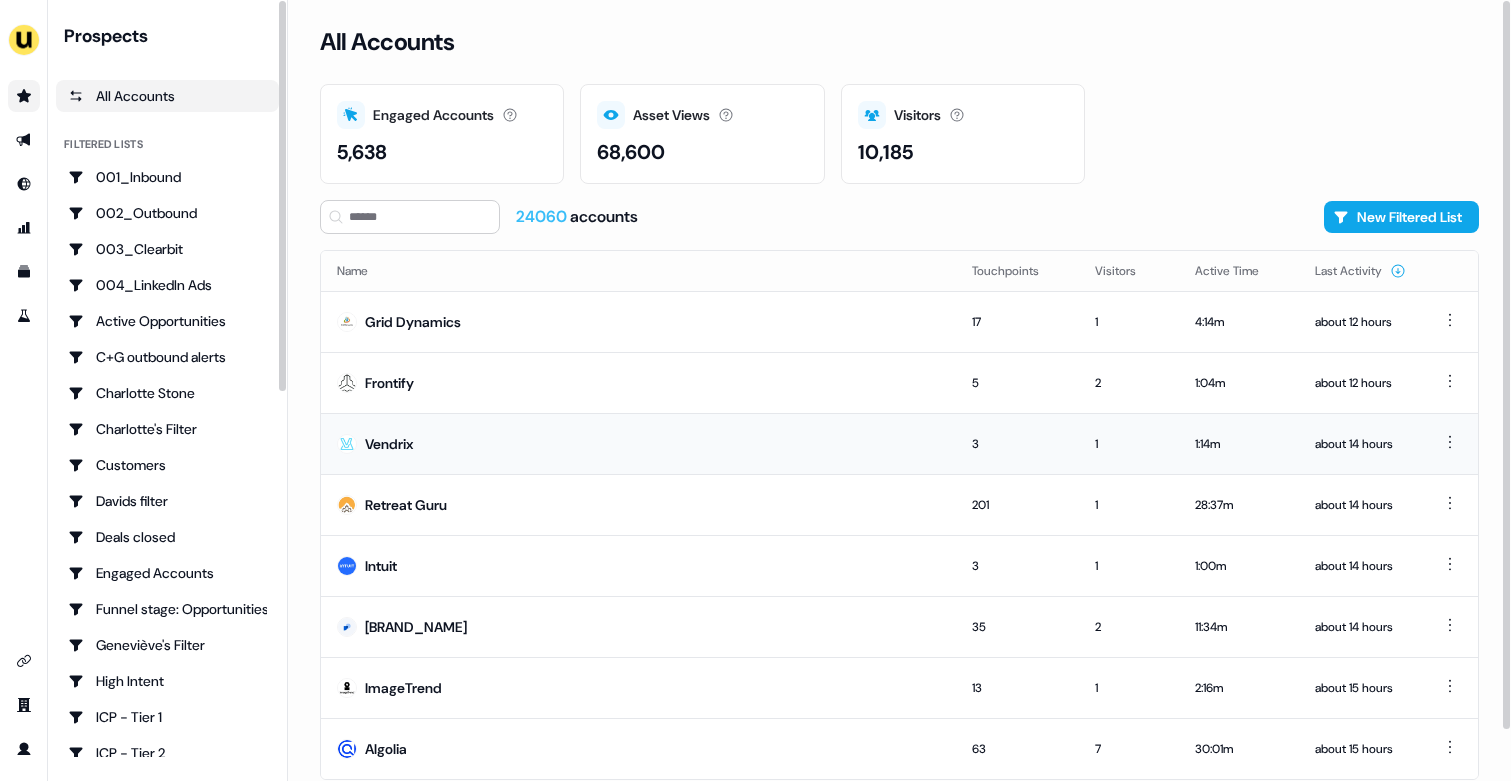 scroll, scrollTop: 54, scrollLeft: 0, axis: vertical 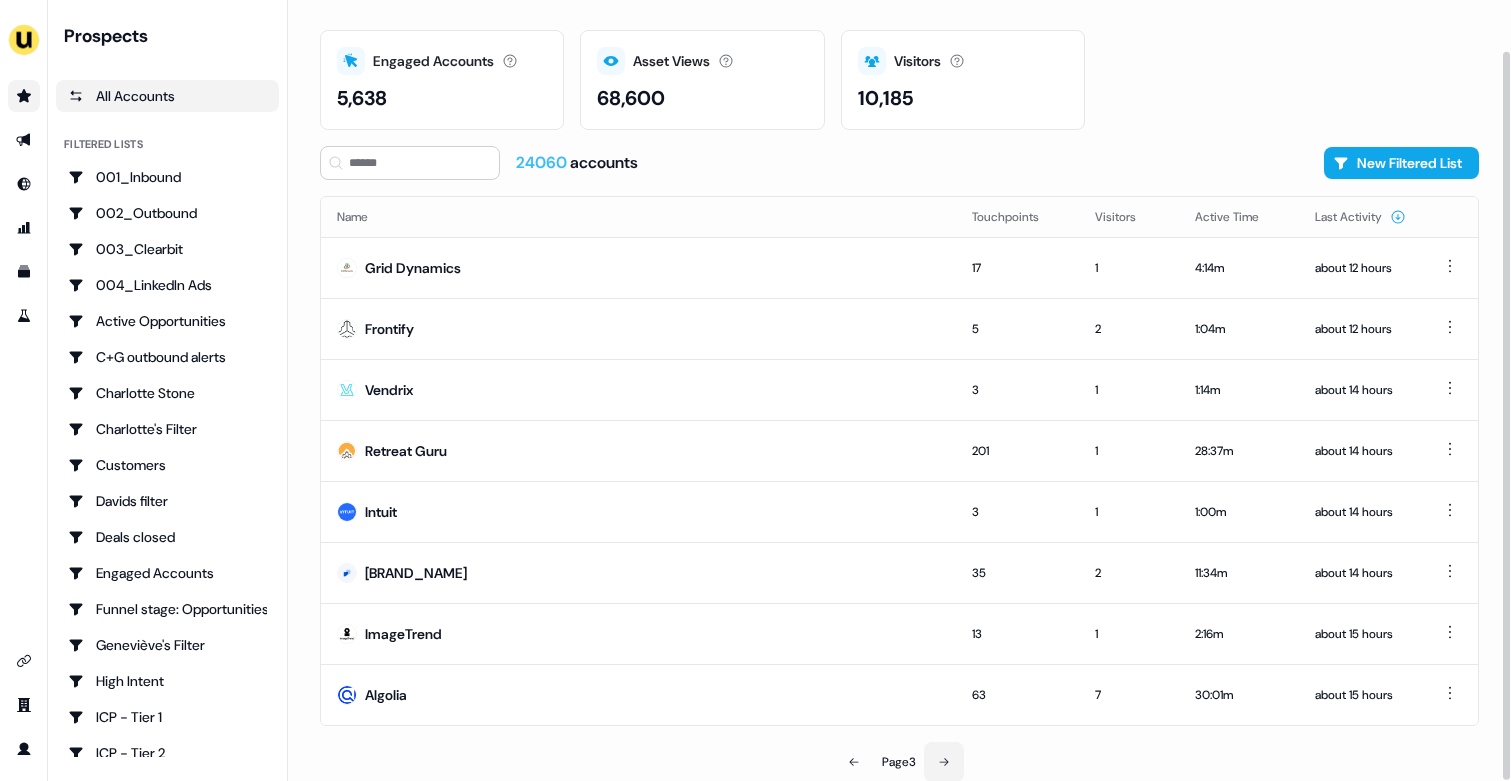 click at bounding box center [944, 762] 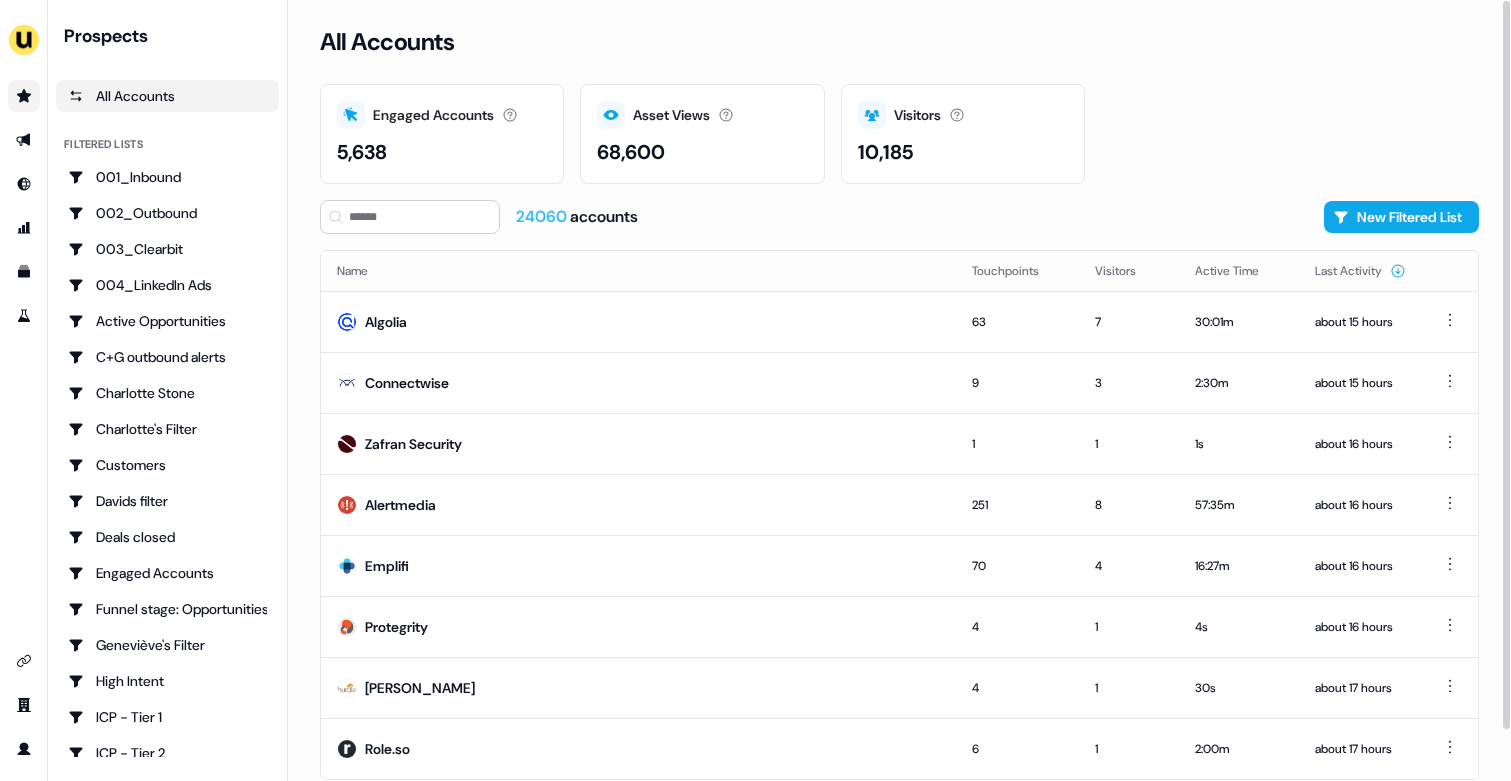 scroll, scrollTop: 54, scrollLeft: 0, axis: vertical 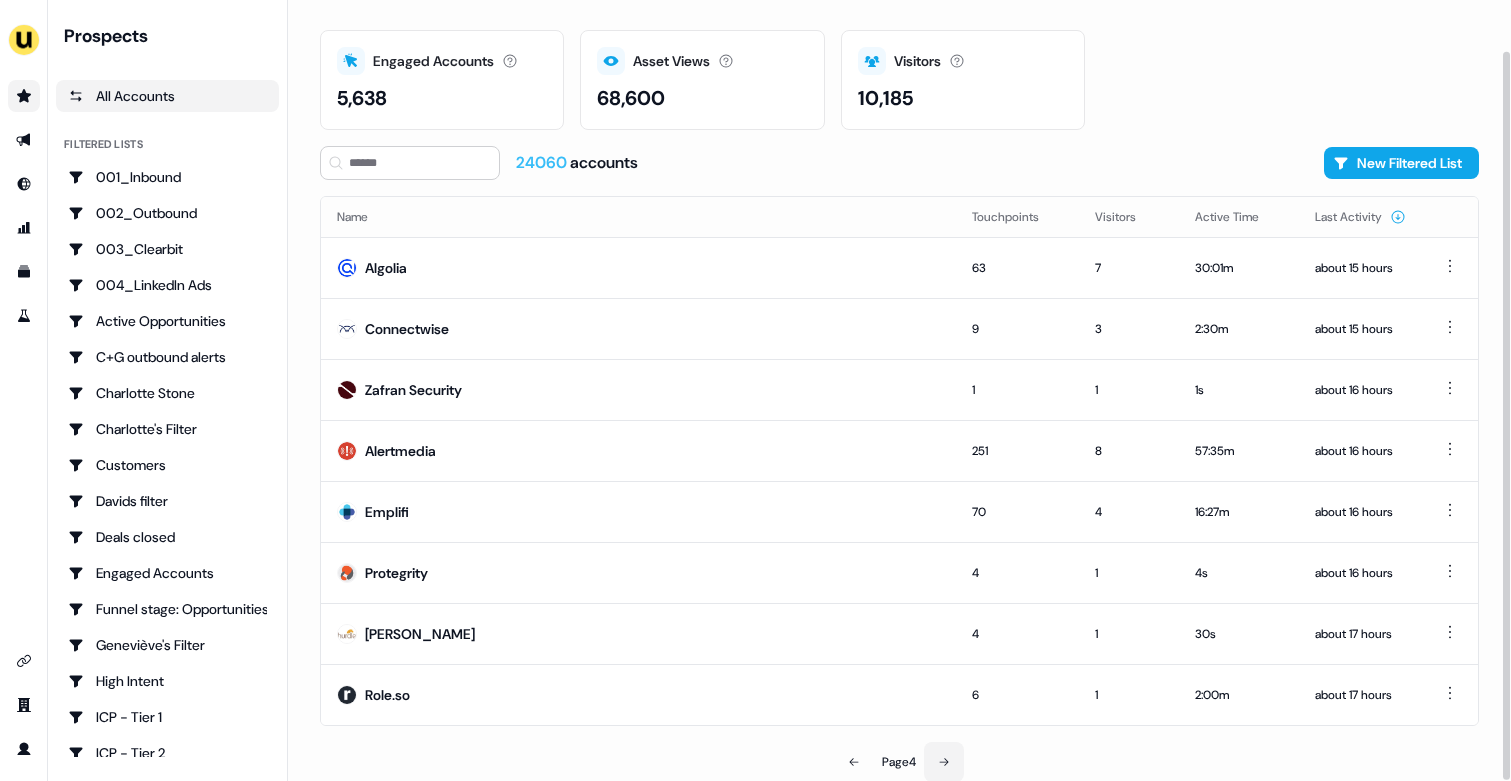 click at bounding box center [944, 762] 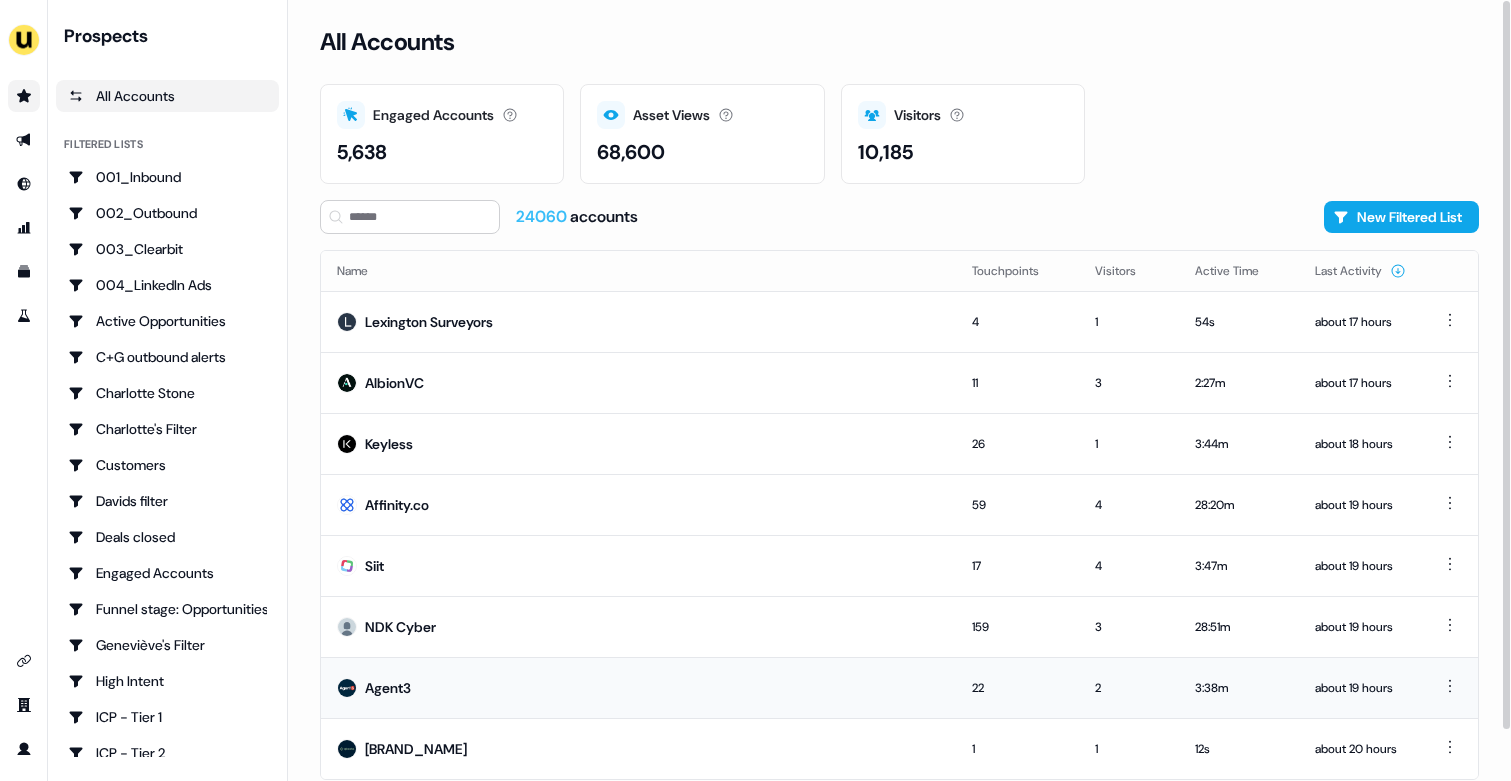 scroll, scrollTop: 54, scrollLeft: 0, axis: vertical 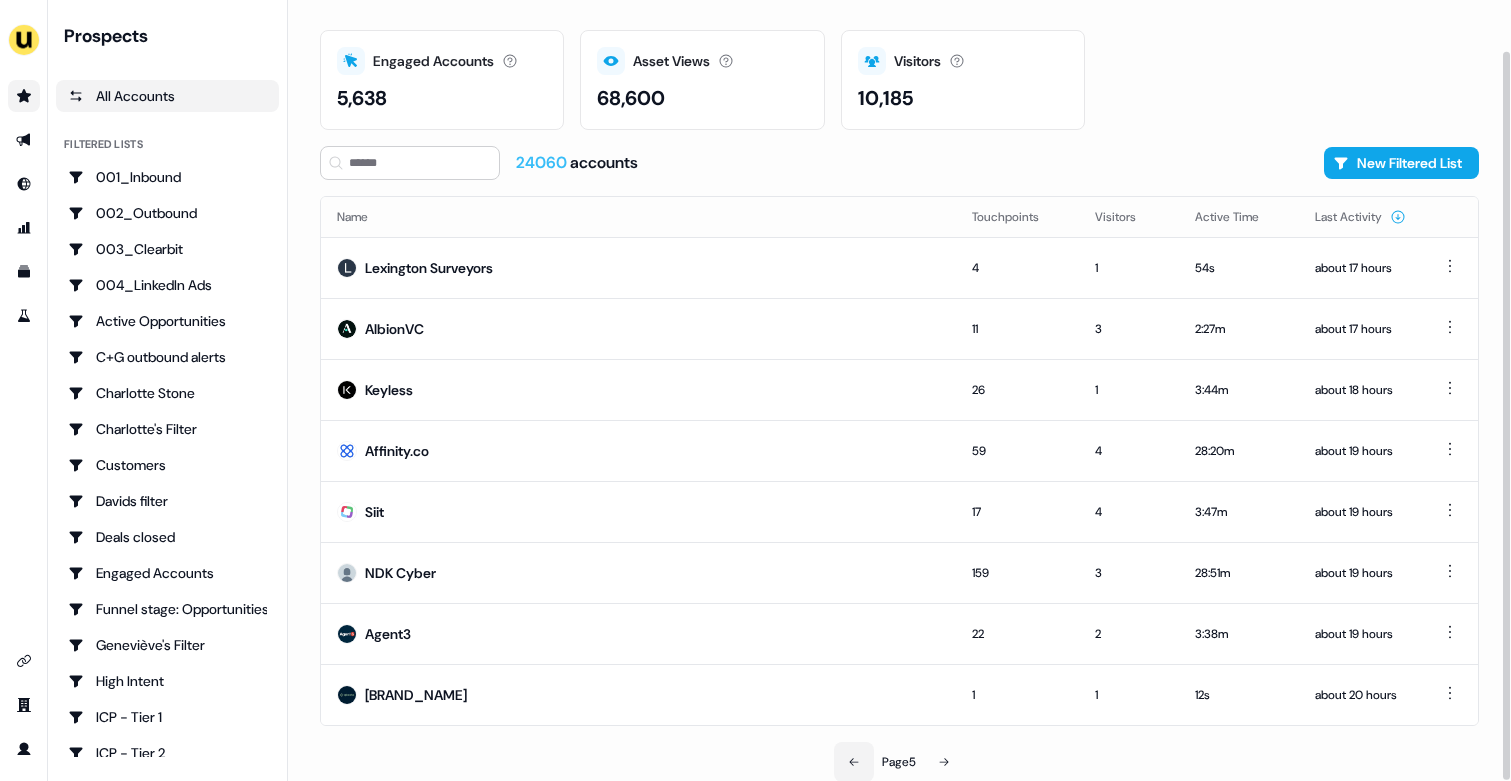 click at bounding box center [854, 762] 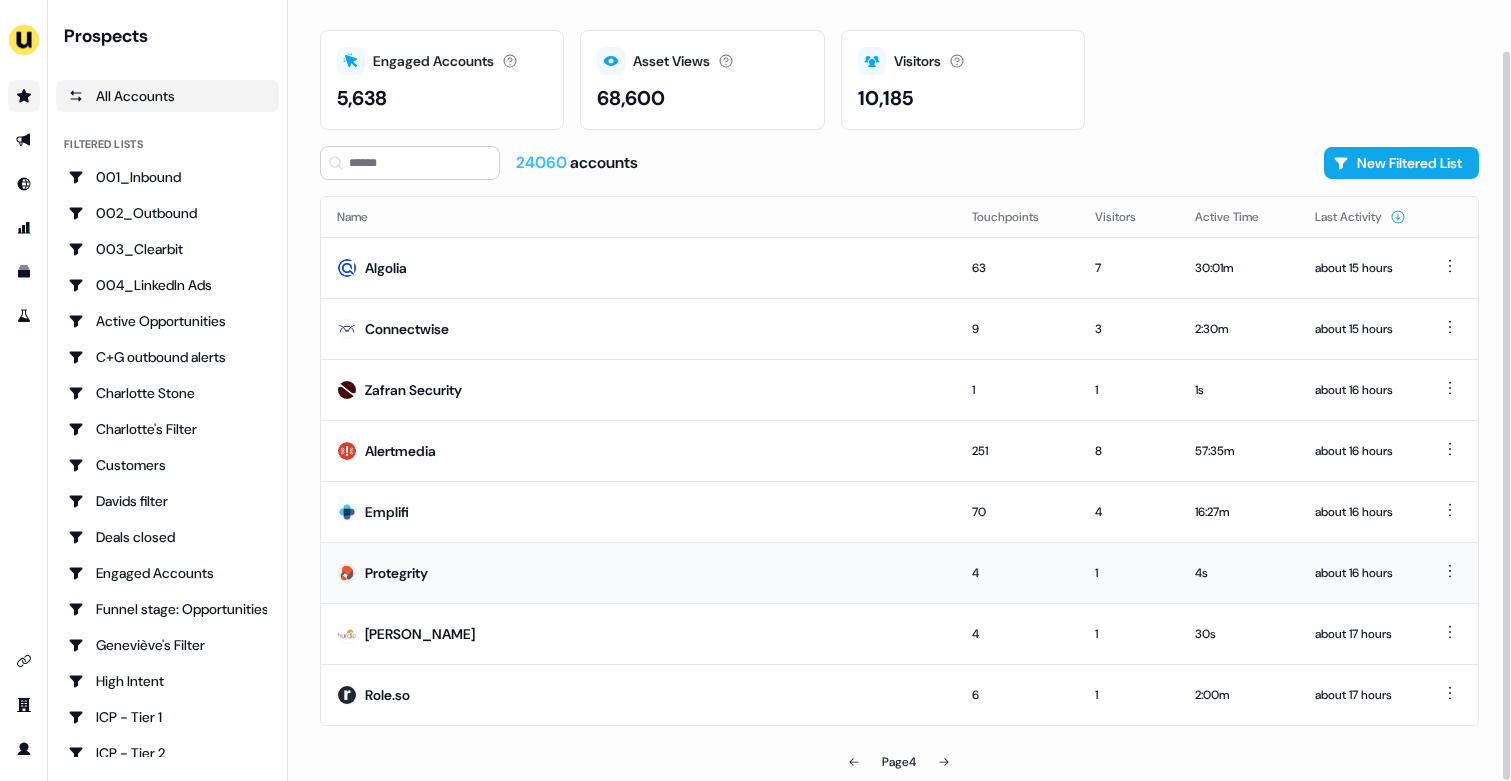 click on "Protegrity" at bounding box center [638, 572] 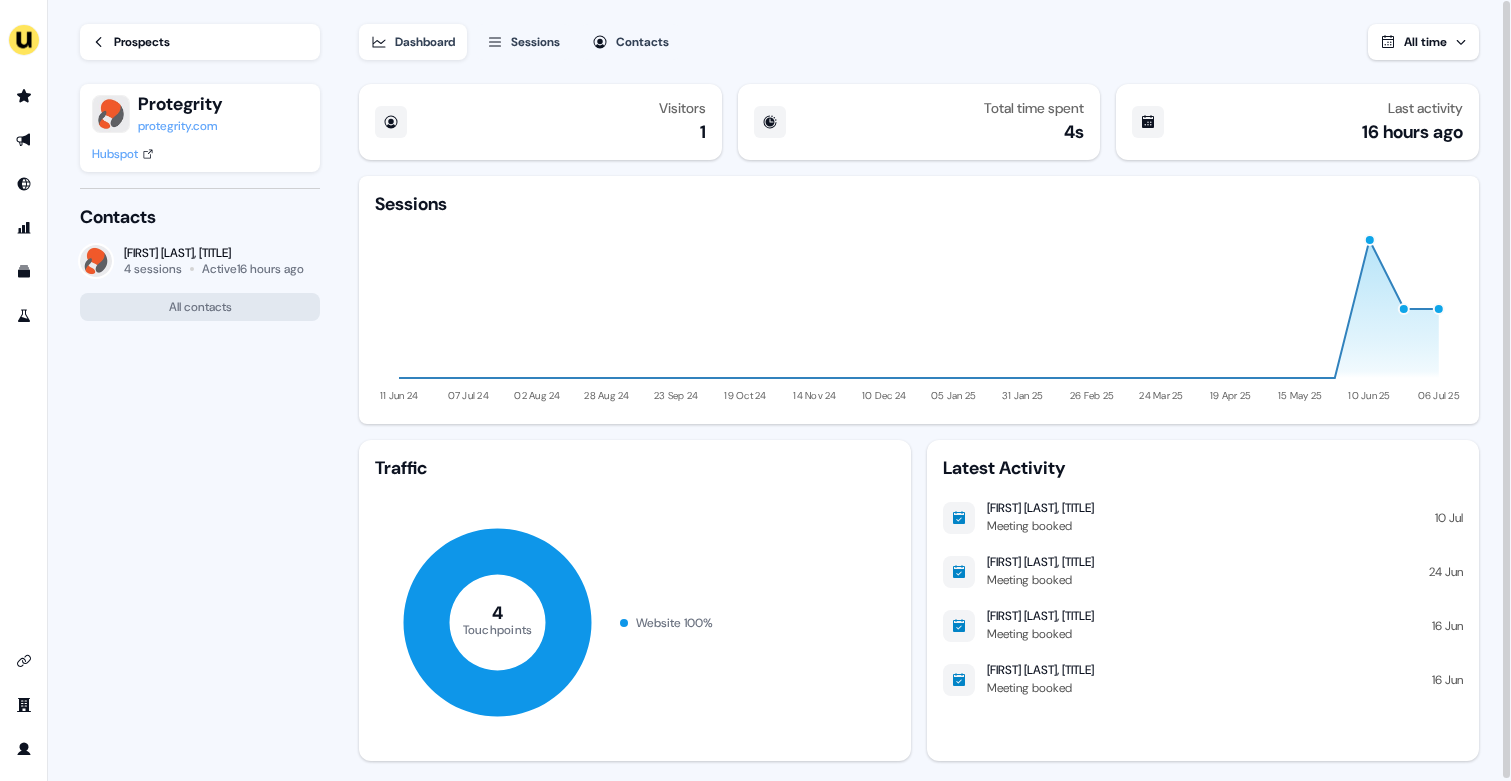 scroll, scrollTop: 34, scrollLeft: 0, axis: vertical 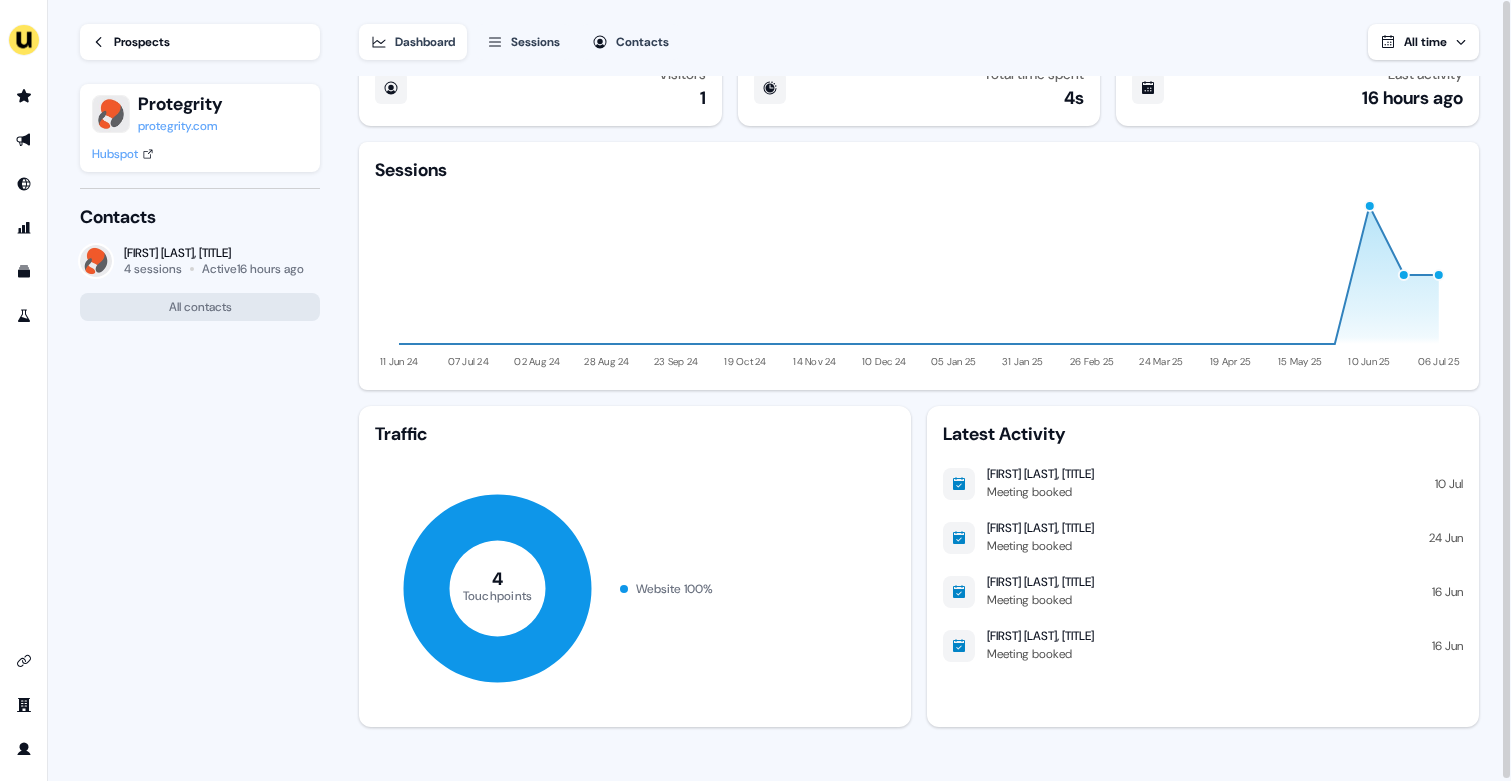 click on "Hubspot" at bounding box center [115, 154] 